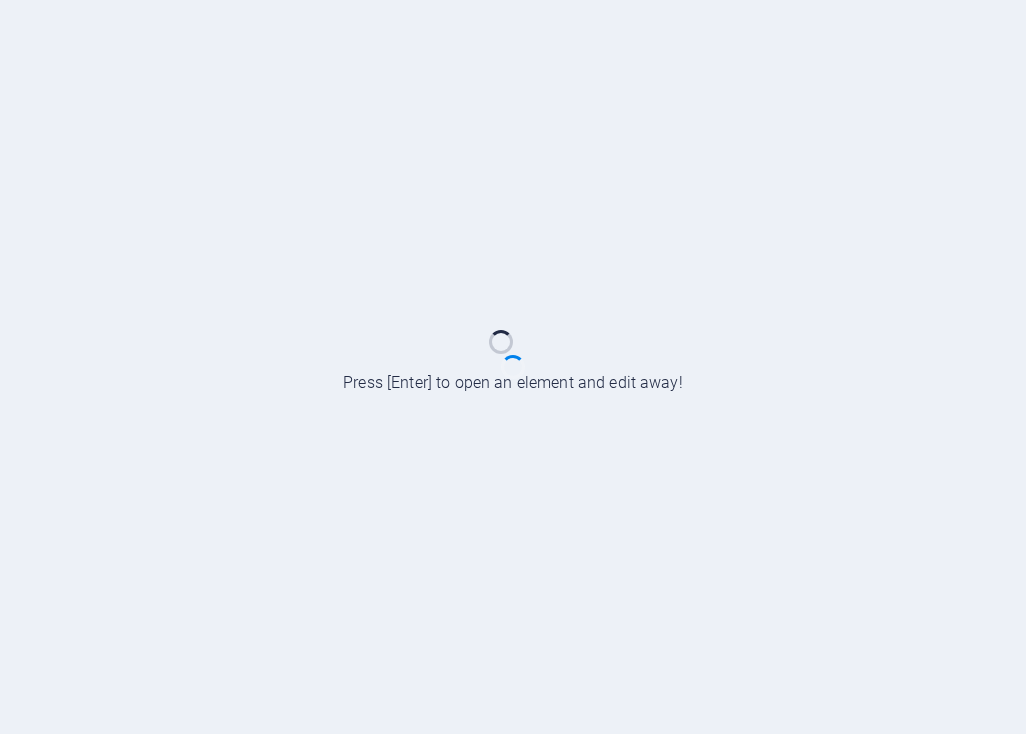 scroll, scrollTop: 0, scrollLeft: 0, axis: both 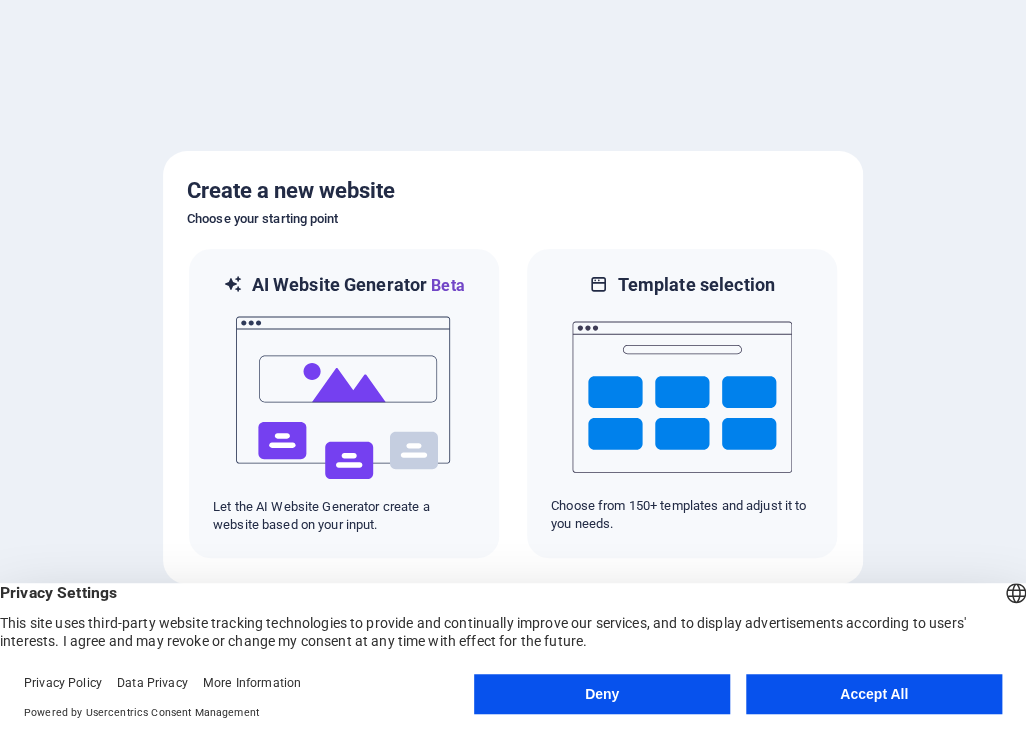 click on "Accept All" at bounding box center (874, 694) 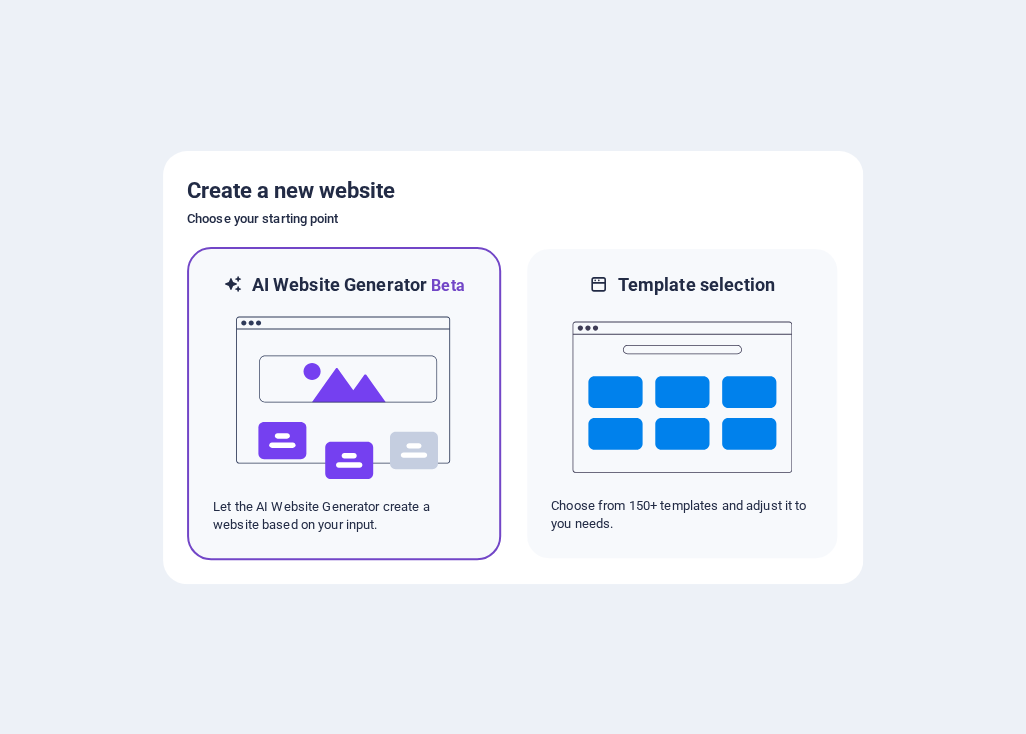 click at bounding box center (344, 398) 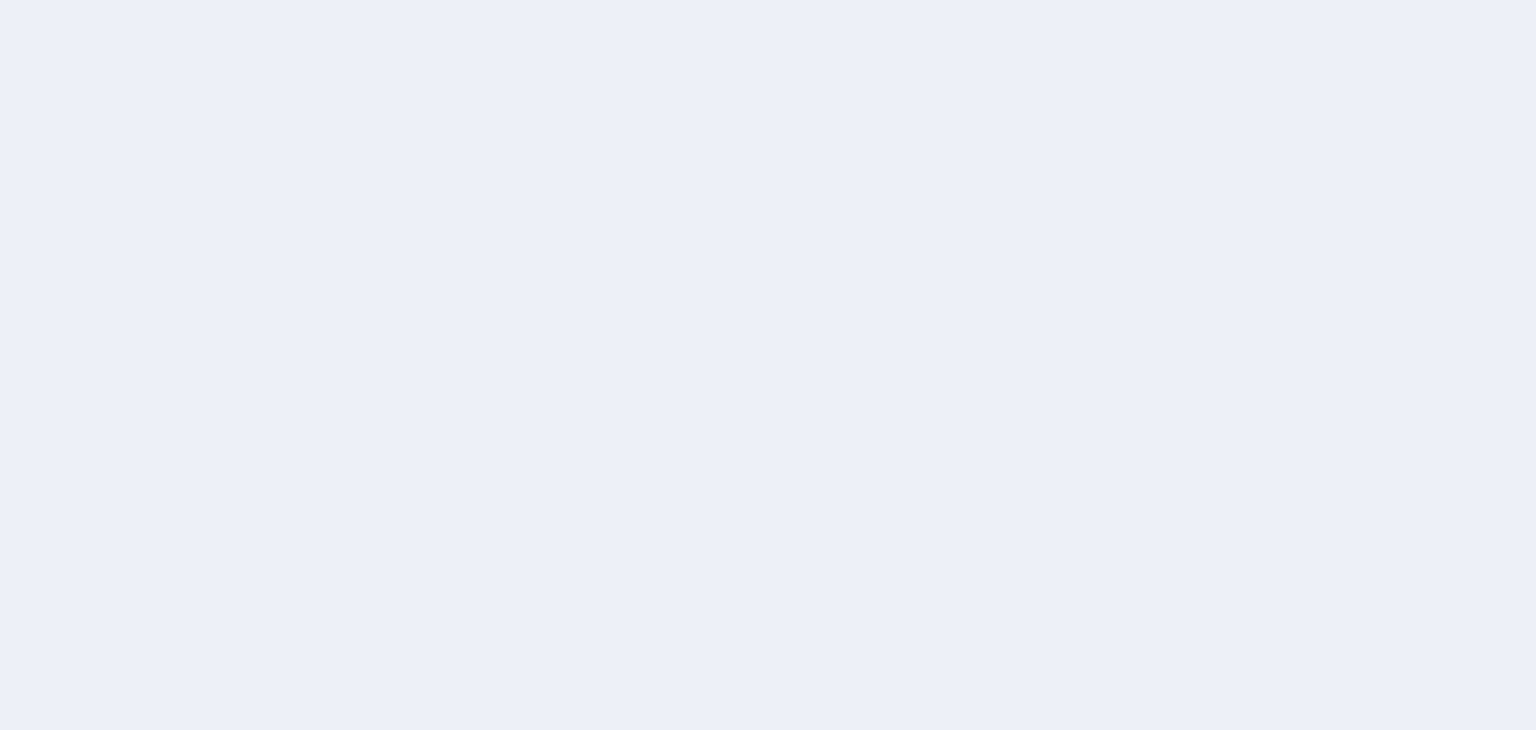 scroll, scrollTop: 0, scrollLeft: 0, axis: both 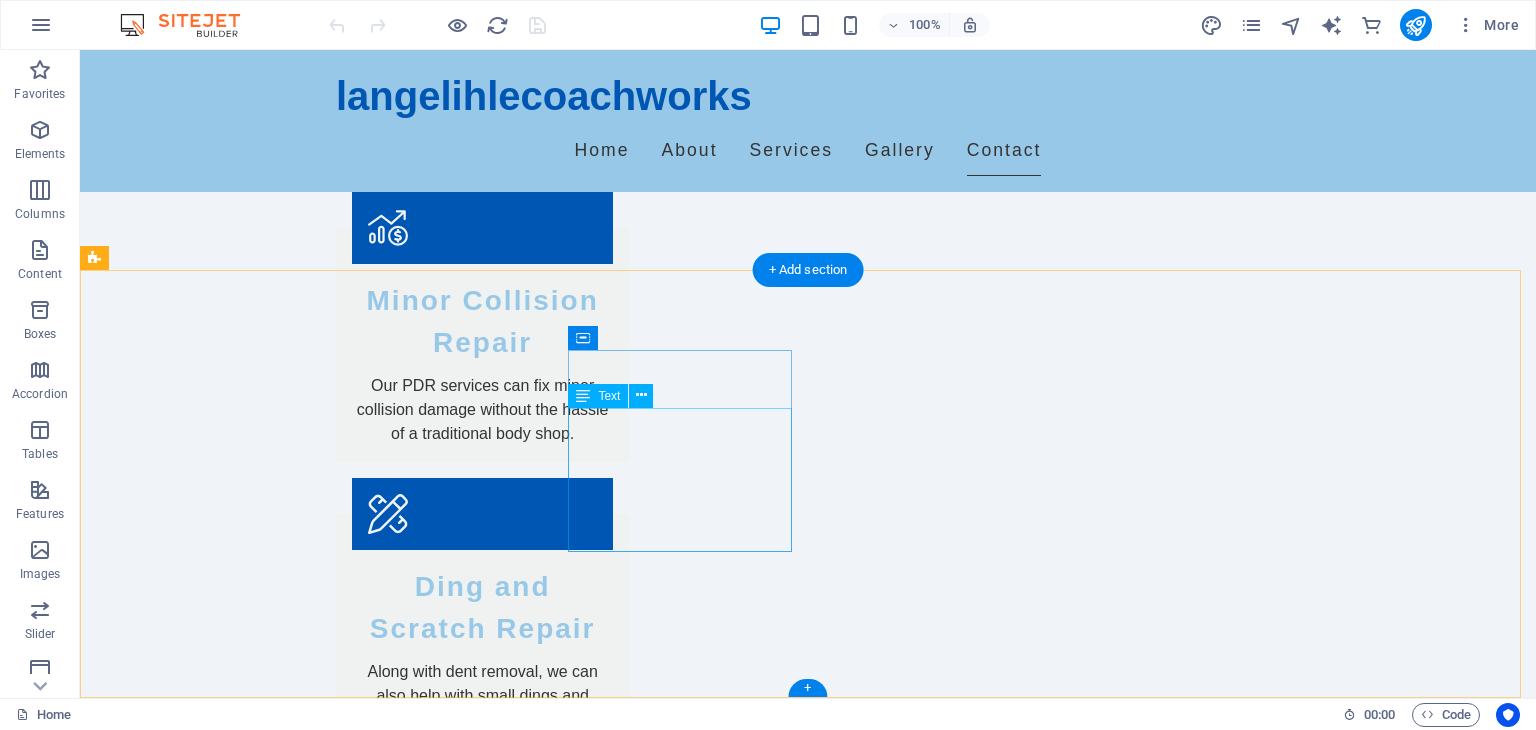 click on "(123) 456-7890" at bounding box center (201, 2953) 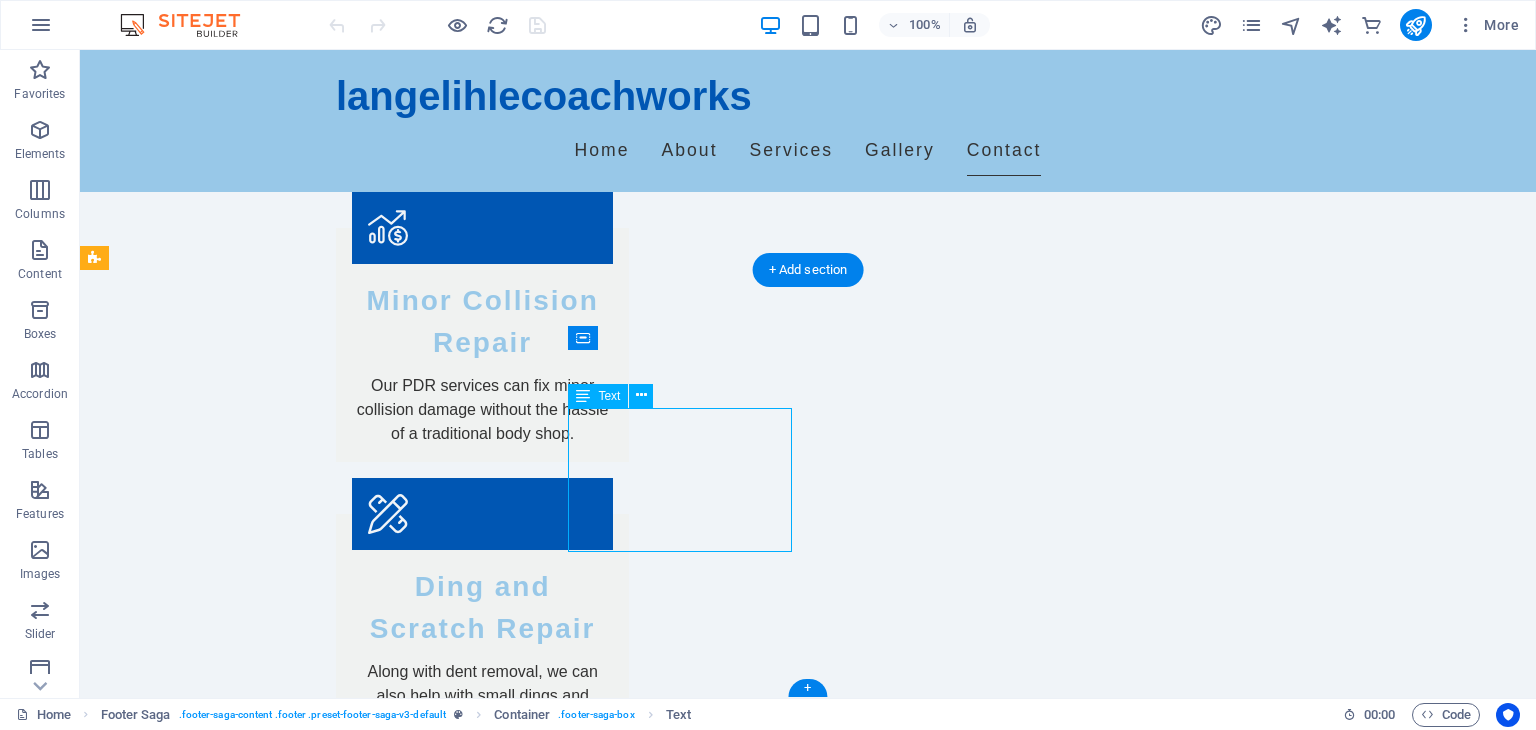 click on "(123) 456-7890" at bounding box center (201, 2953) 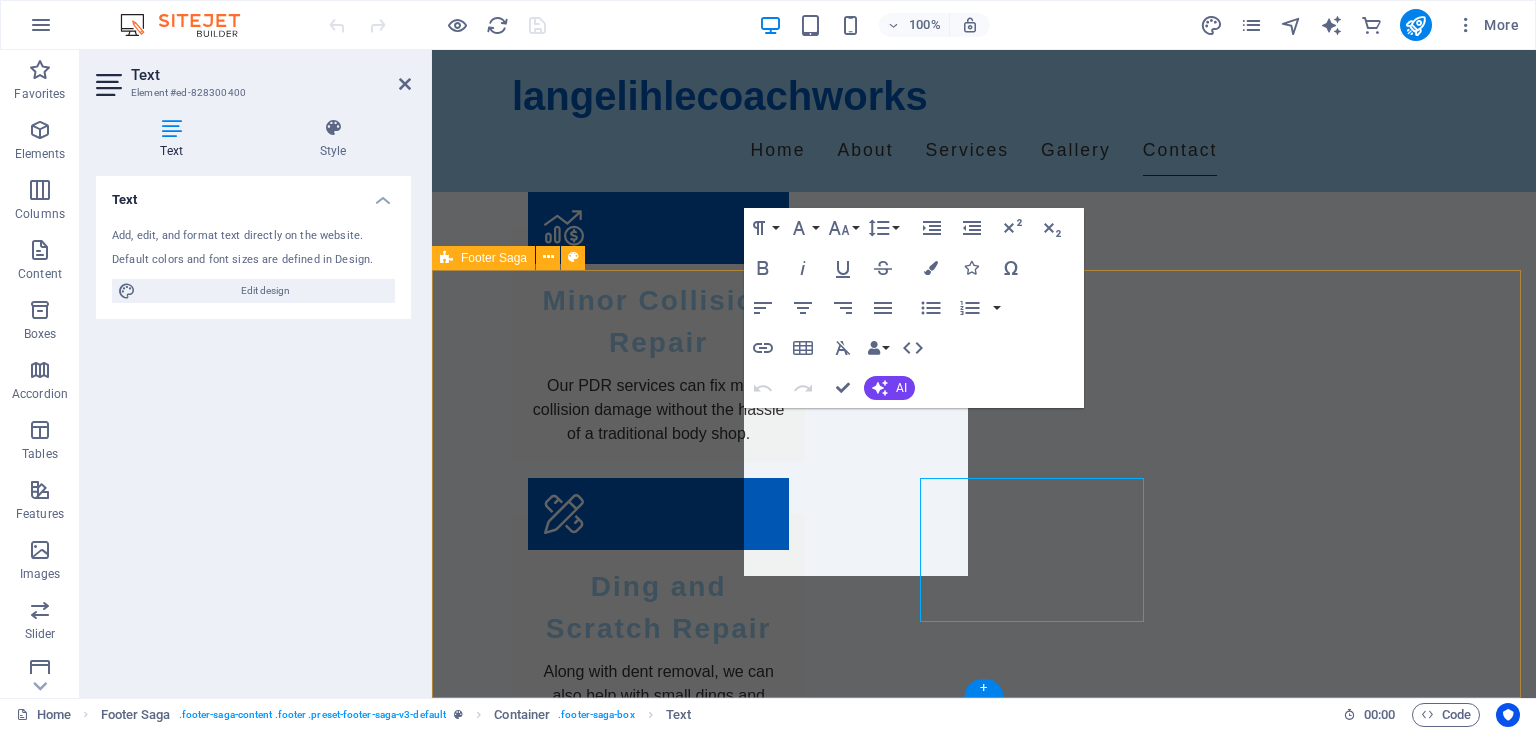 scroll, scrollTop: 2554, scrollLeft: 0, axis: vertical 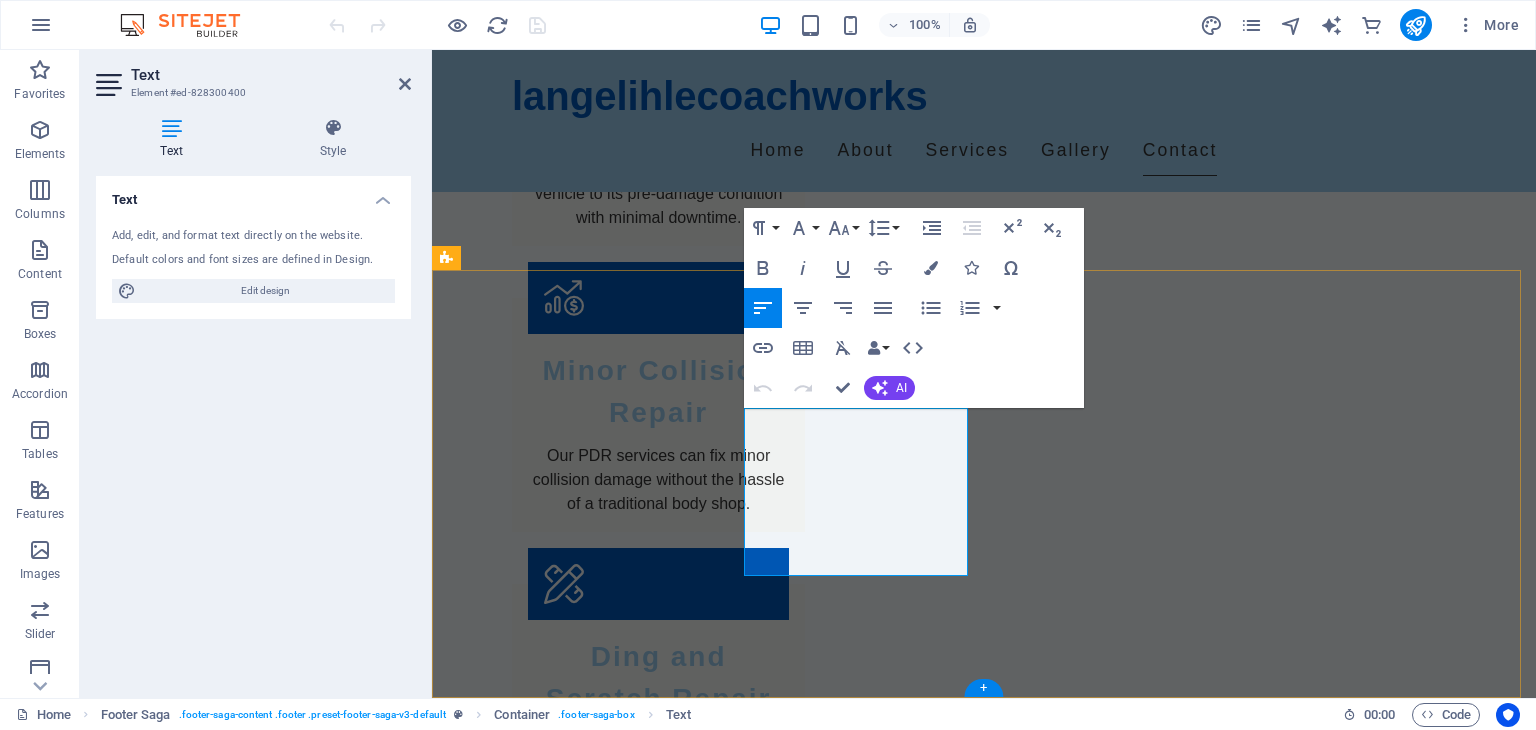 click on "(123) 456-7890" at bounding box center (553, 2952) 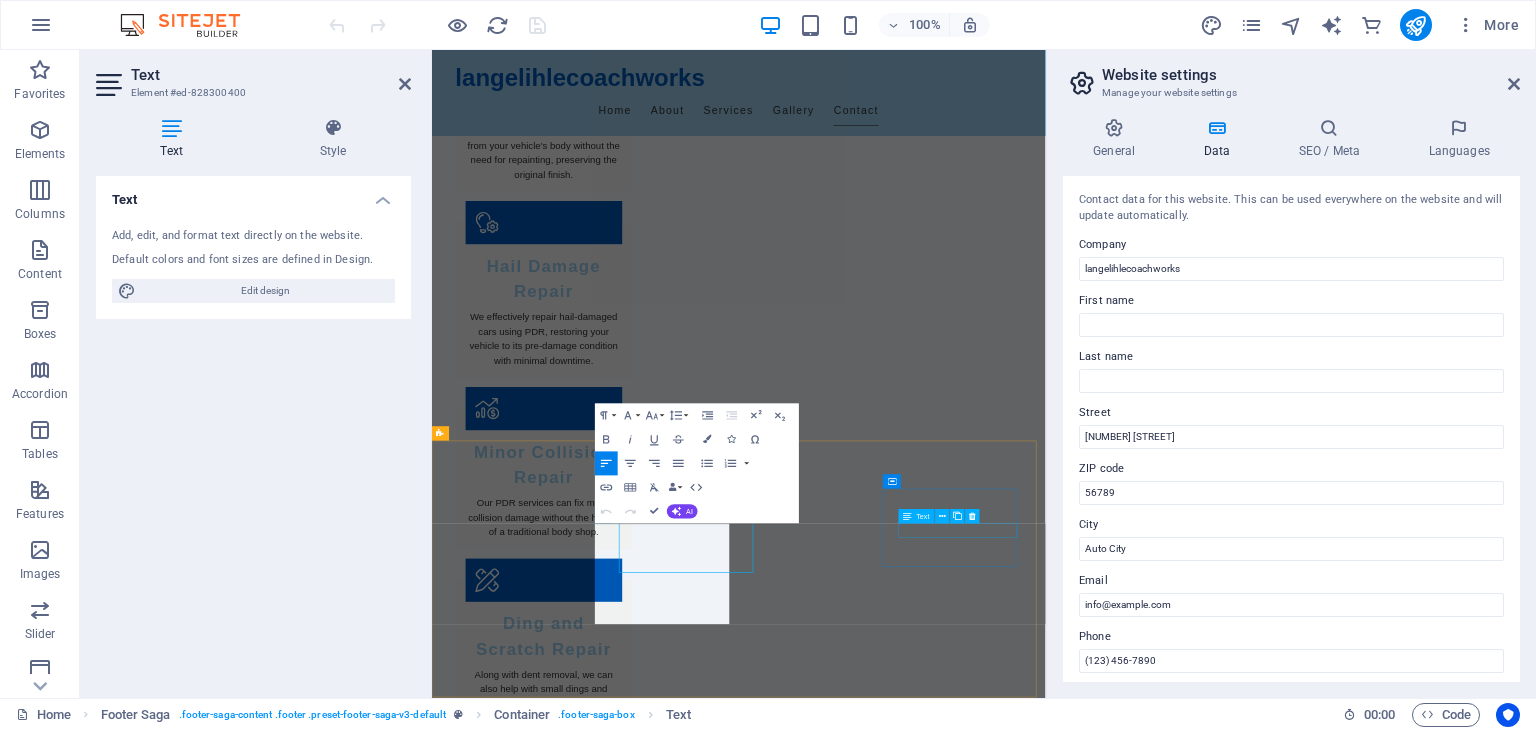 scroll, scrollTop: 2208, scrollLeft: 0, axis: vertical 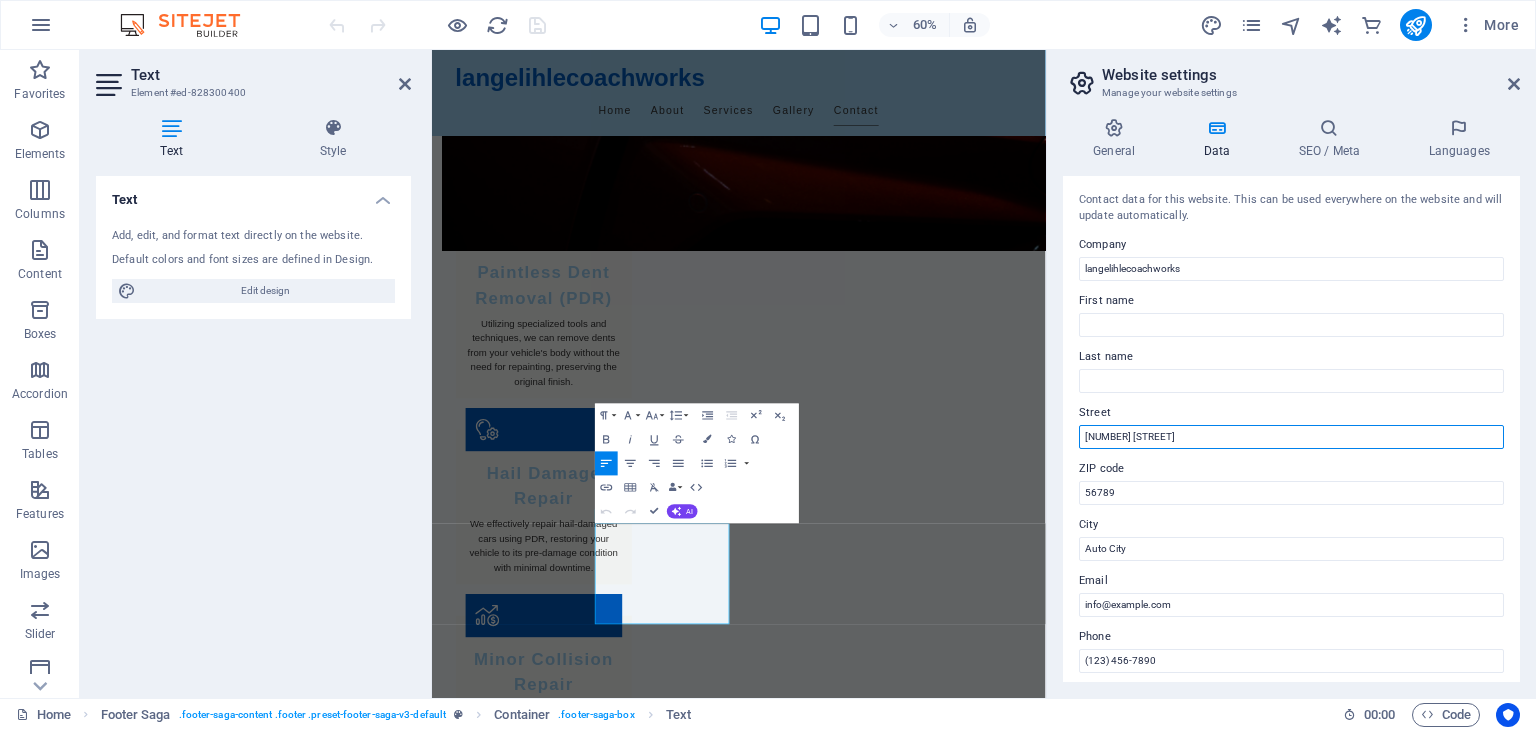 click on "[NUMBER] [STREET]" at bounding box center [1291, 437] 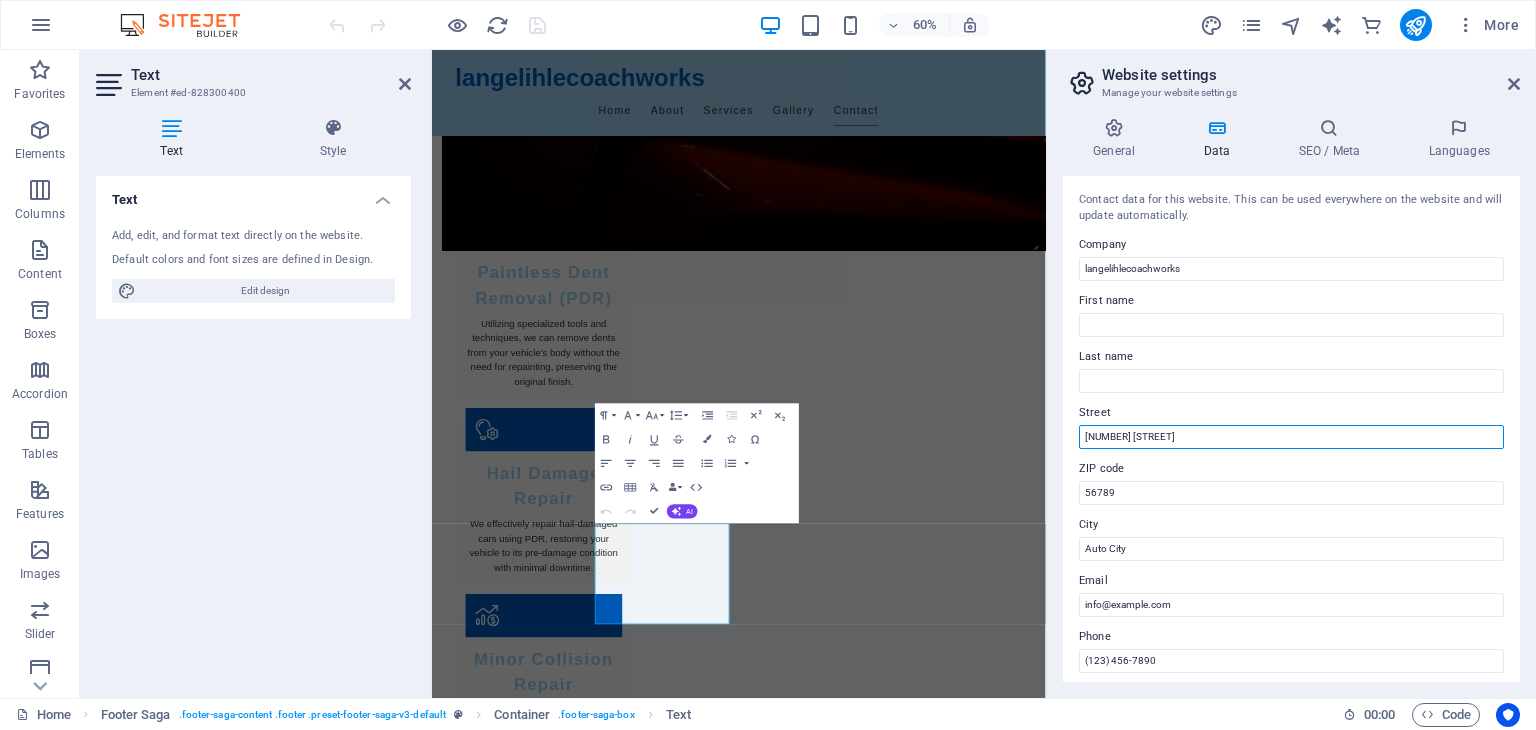 click on "[NUMBER] [STREET]" at bounding box center (1291, 437) 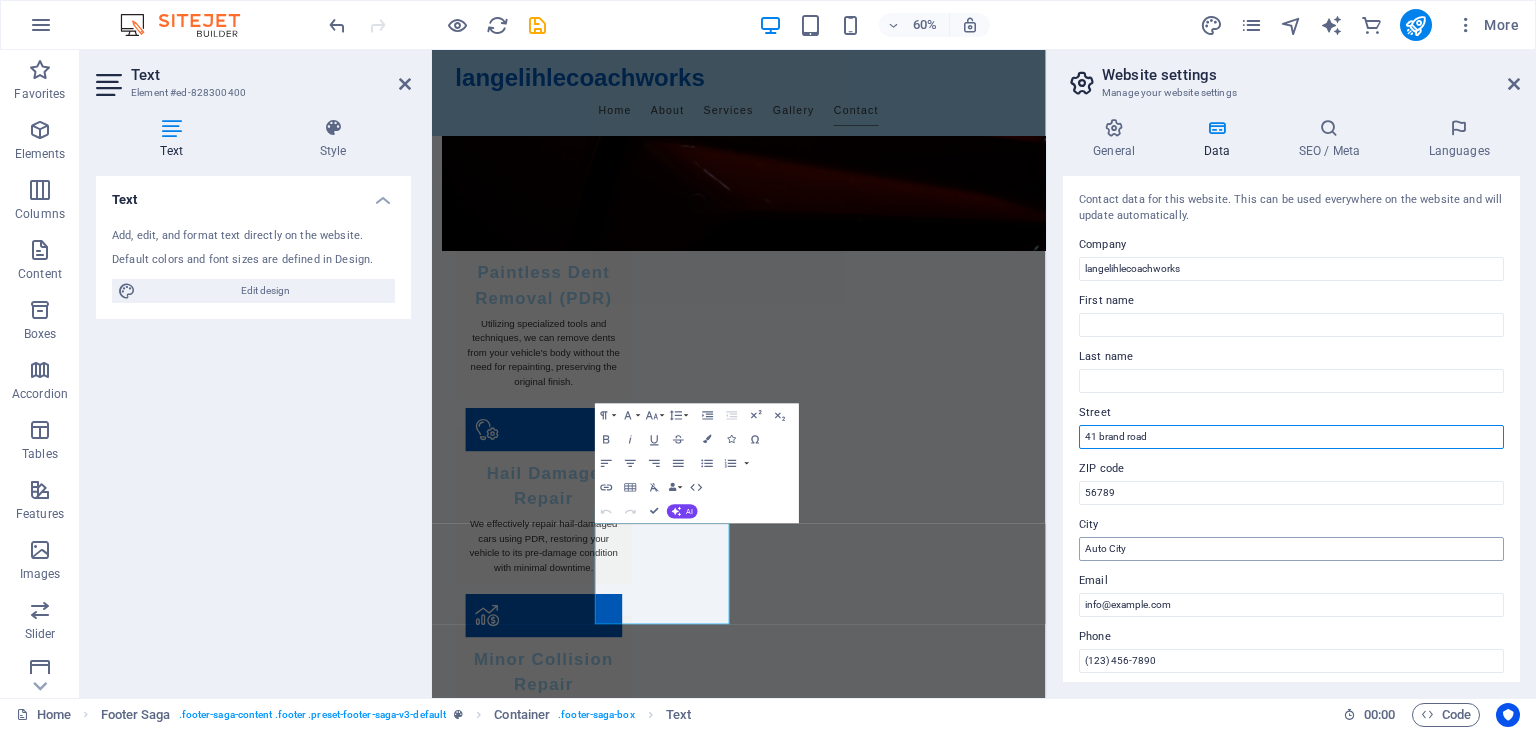 type on "41 brand road" 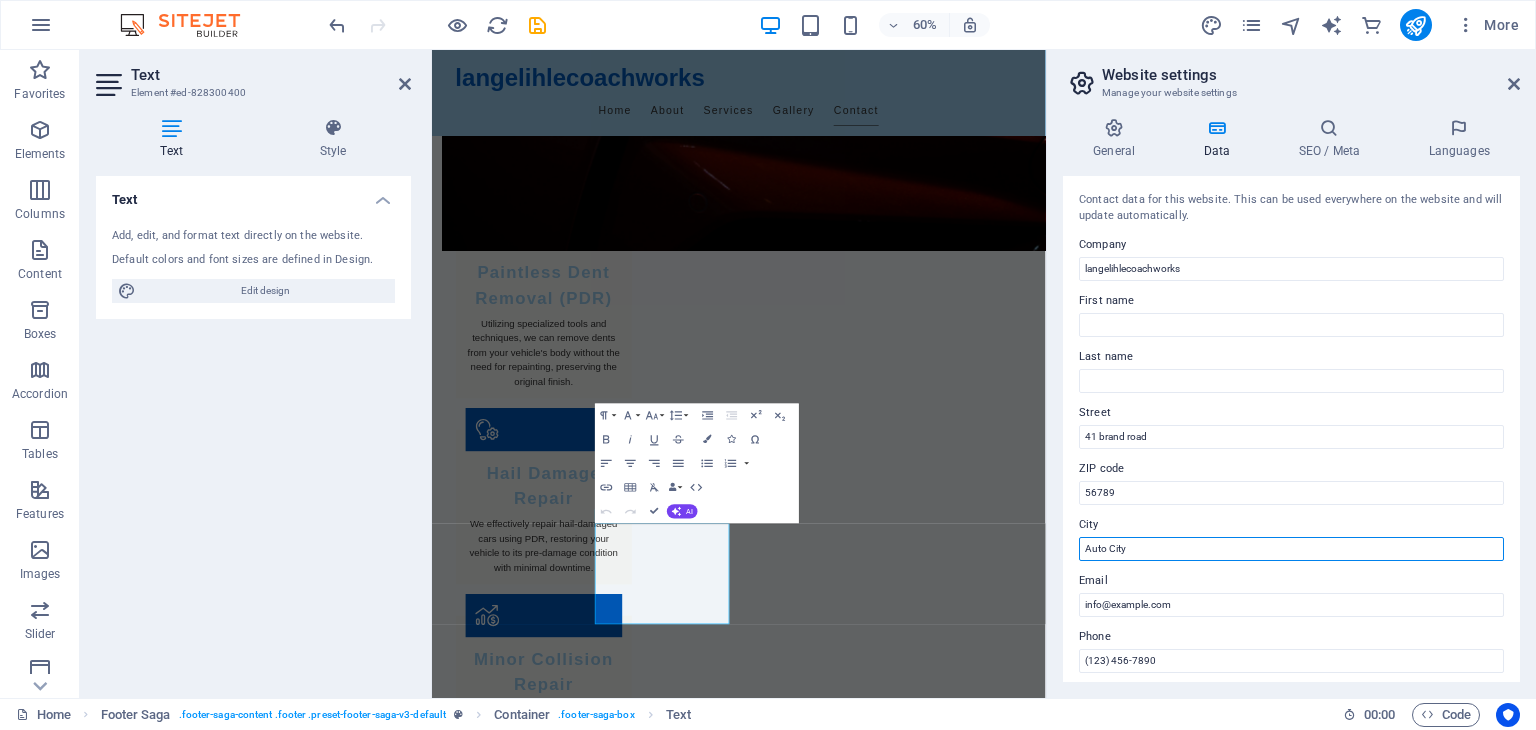 click on "Auto City" at bounding box center (1291, 549) 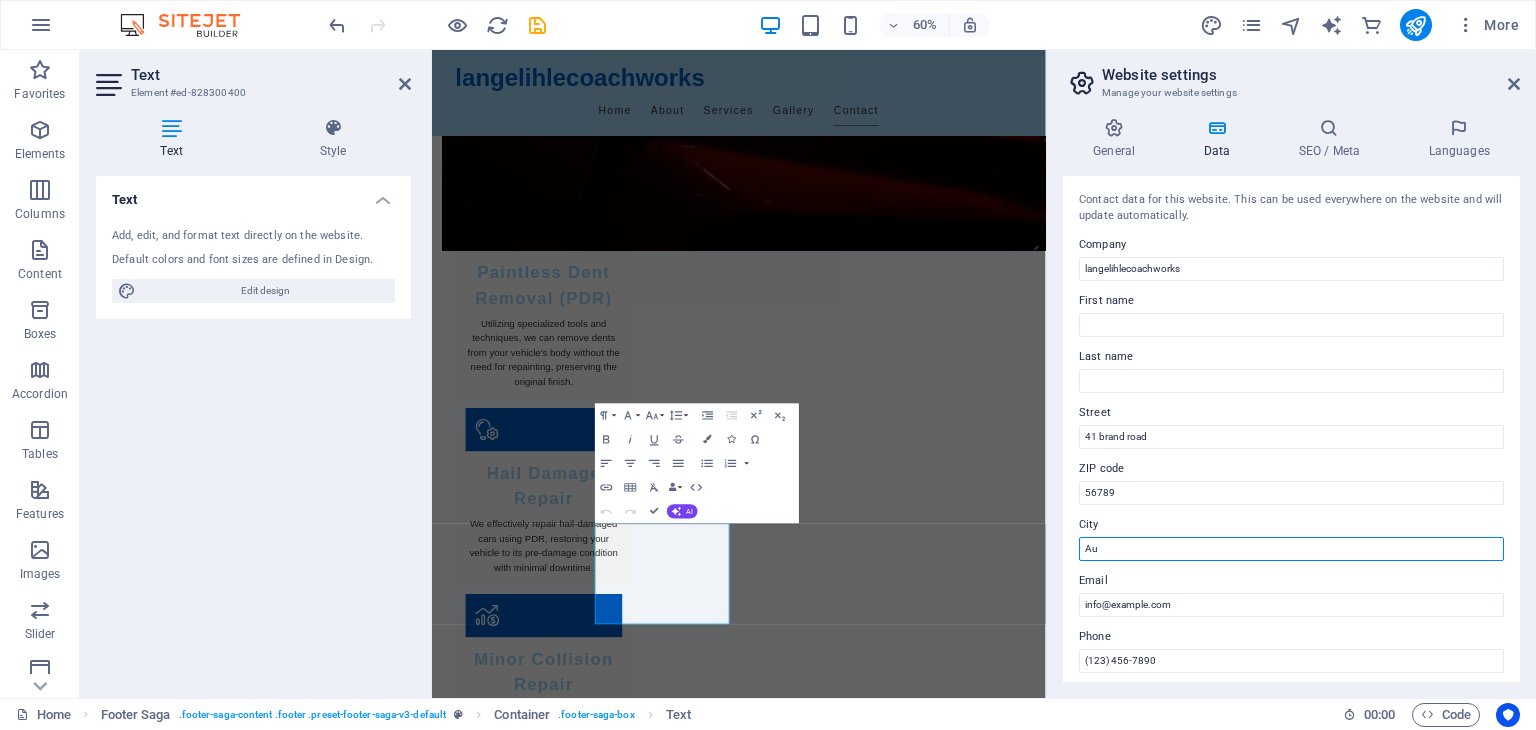 type on "A" 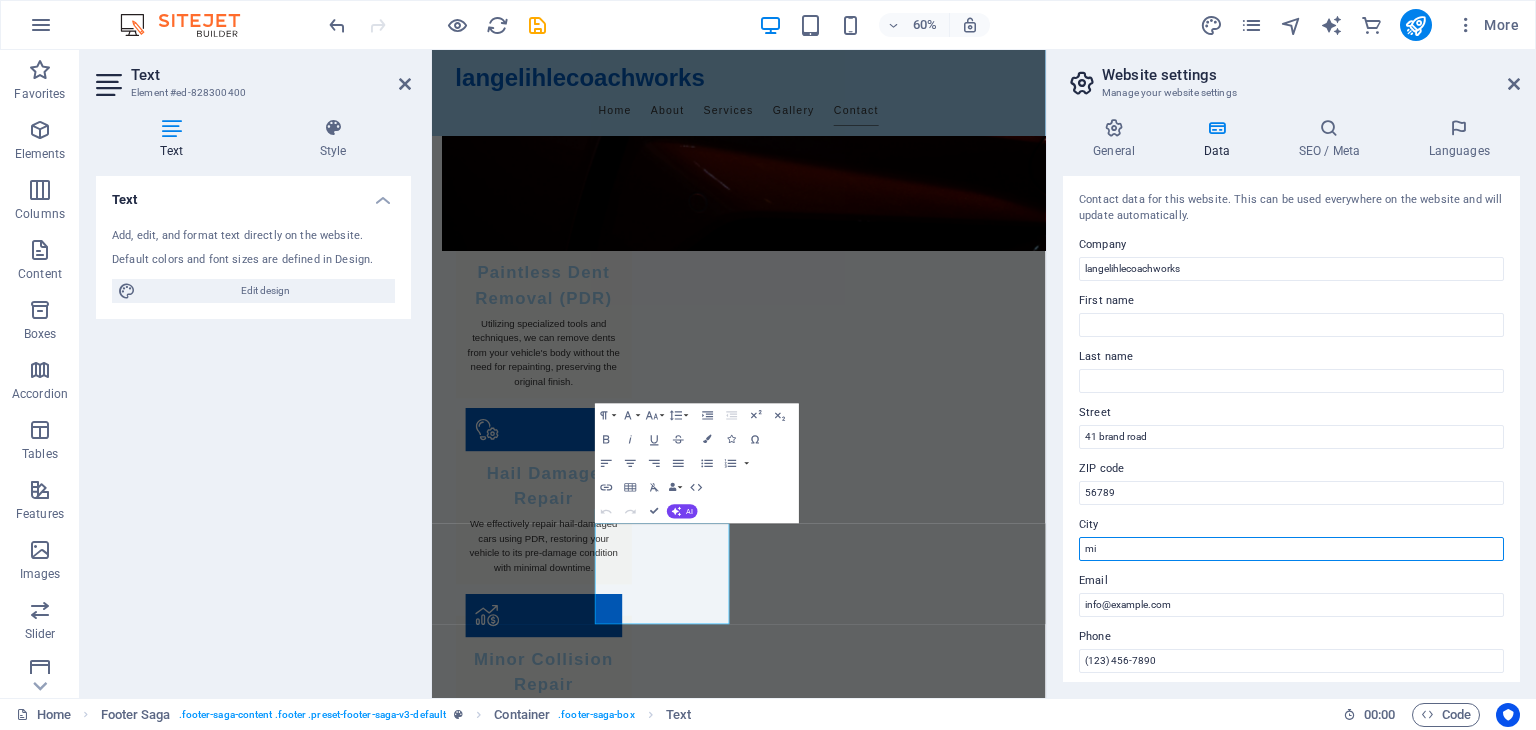 type on "m" 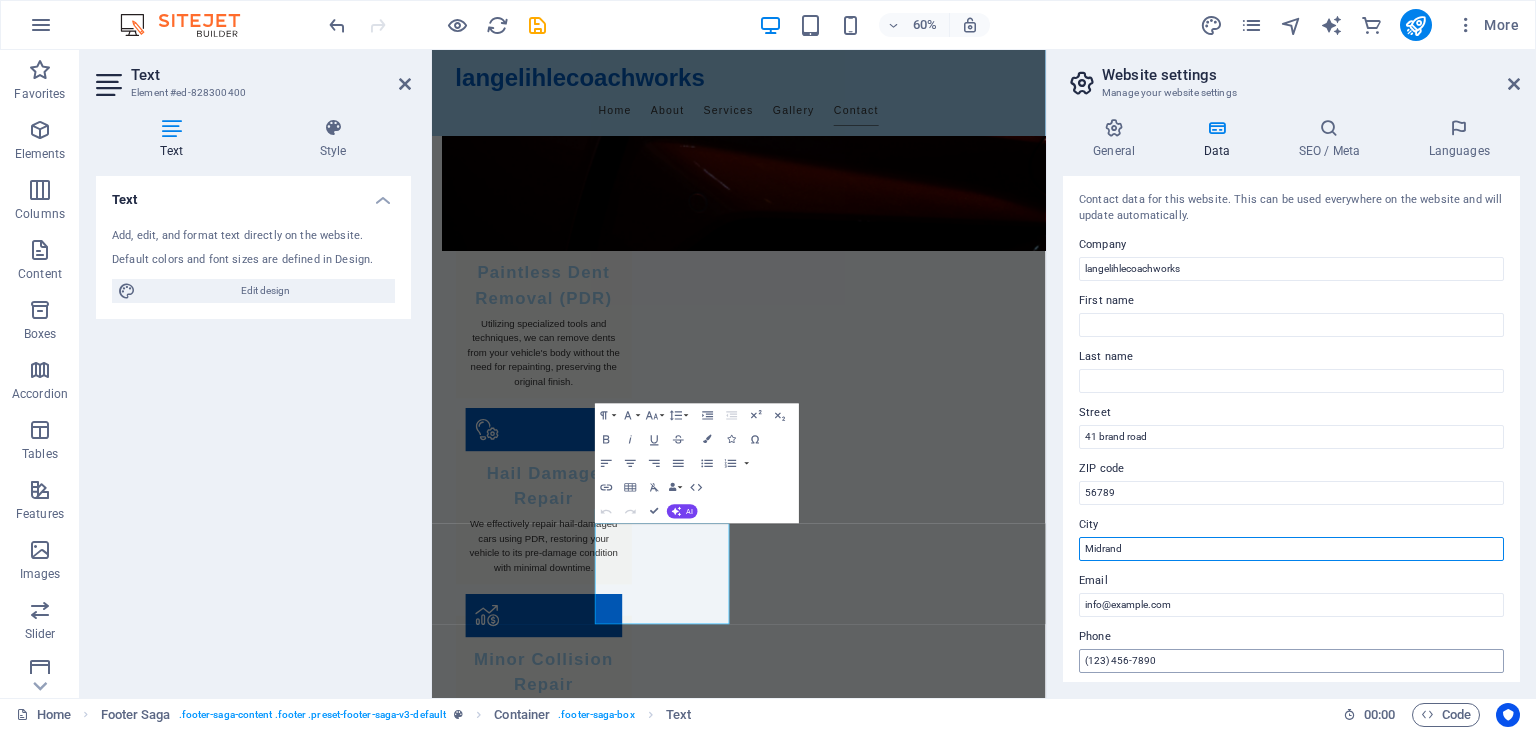 type on "Midrand" 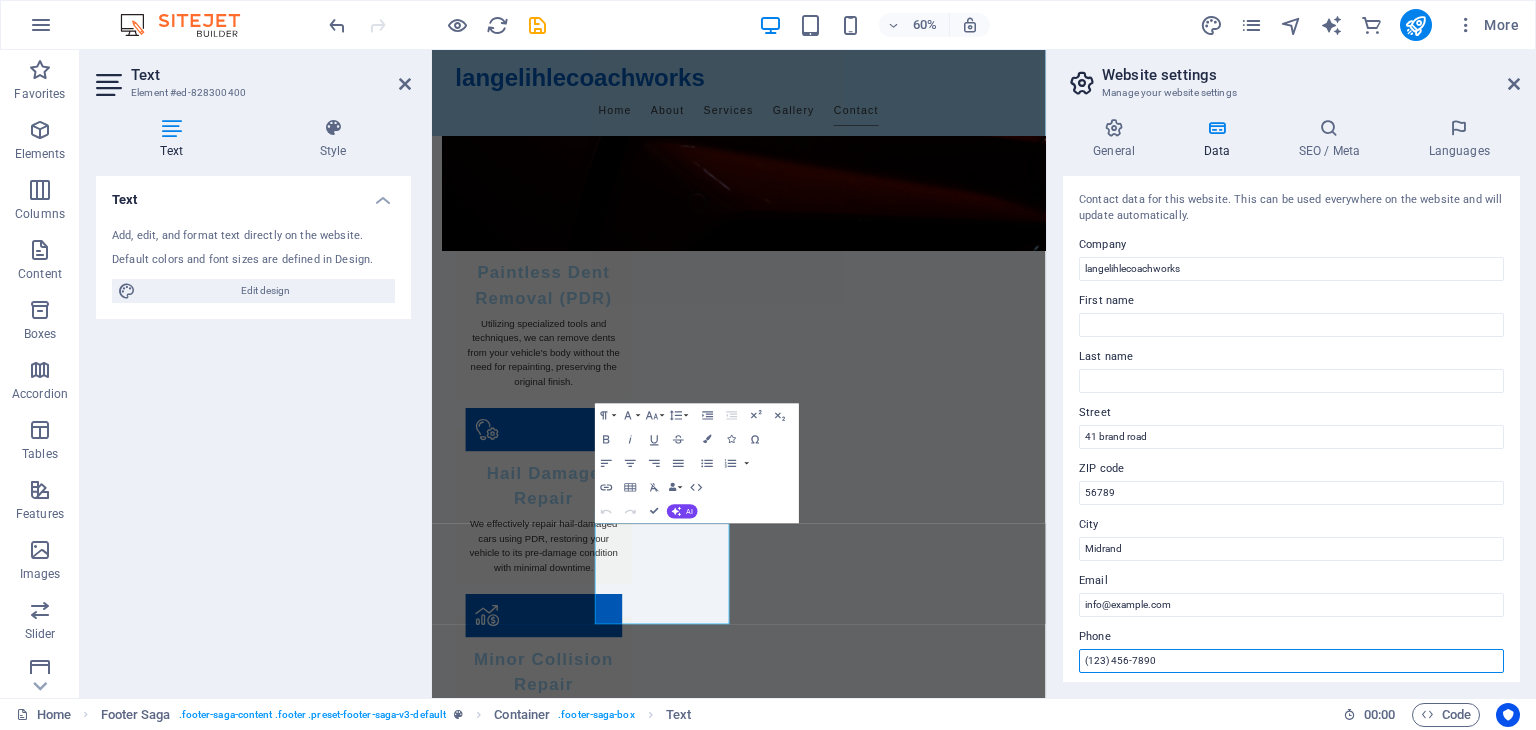click on "(123) 456-7890" at bounding box center [1291, 661] 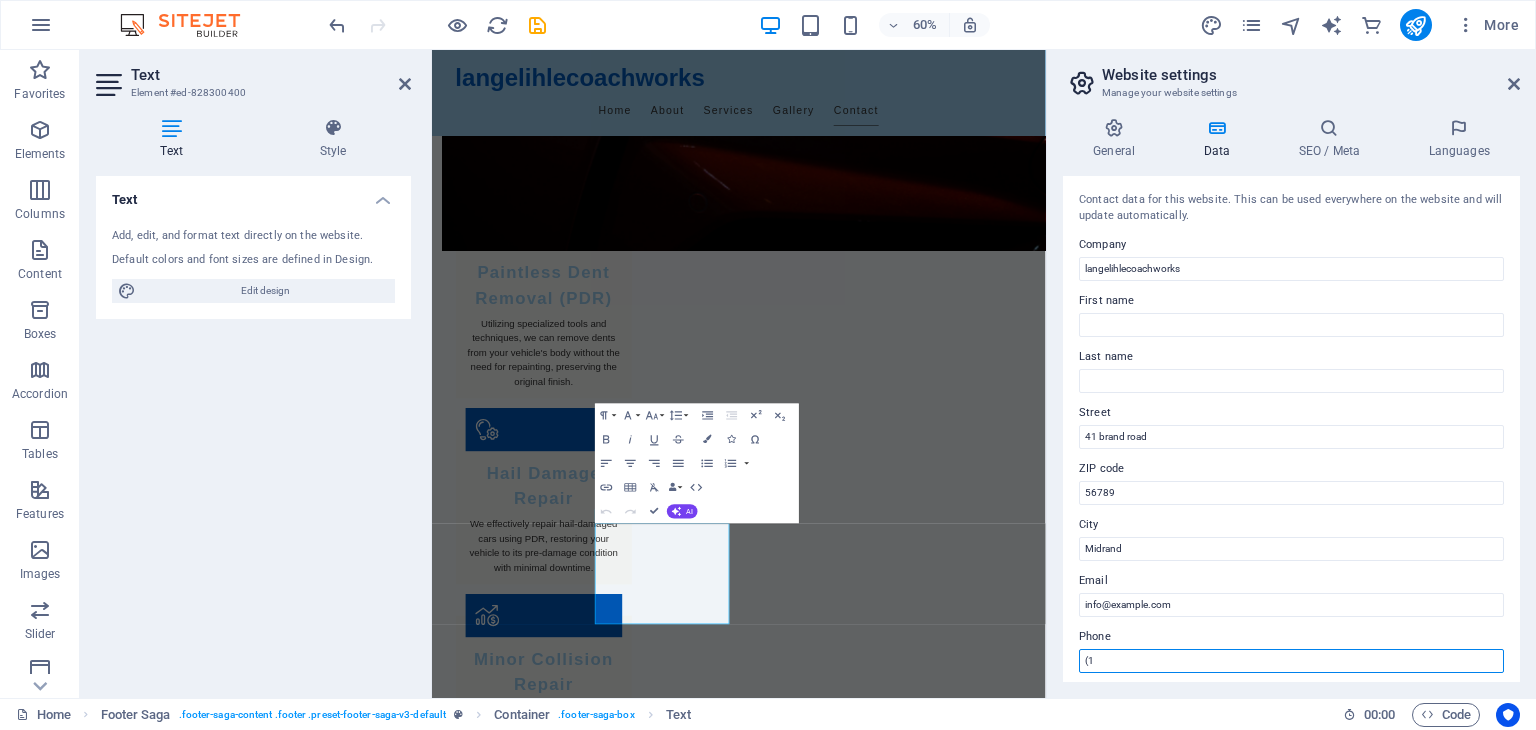 type on "(" 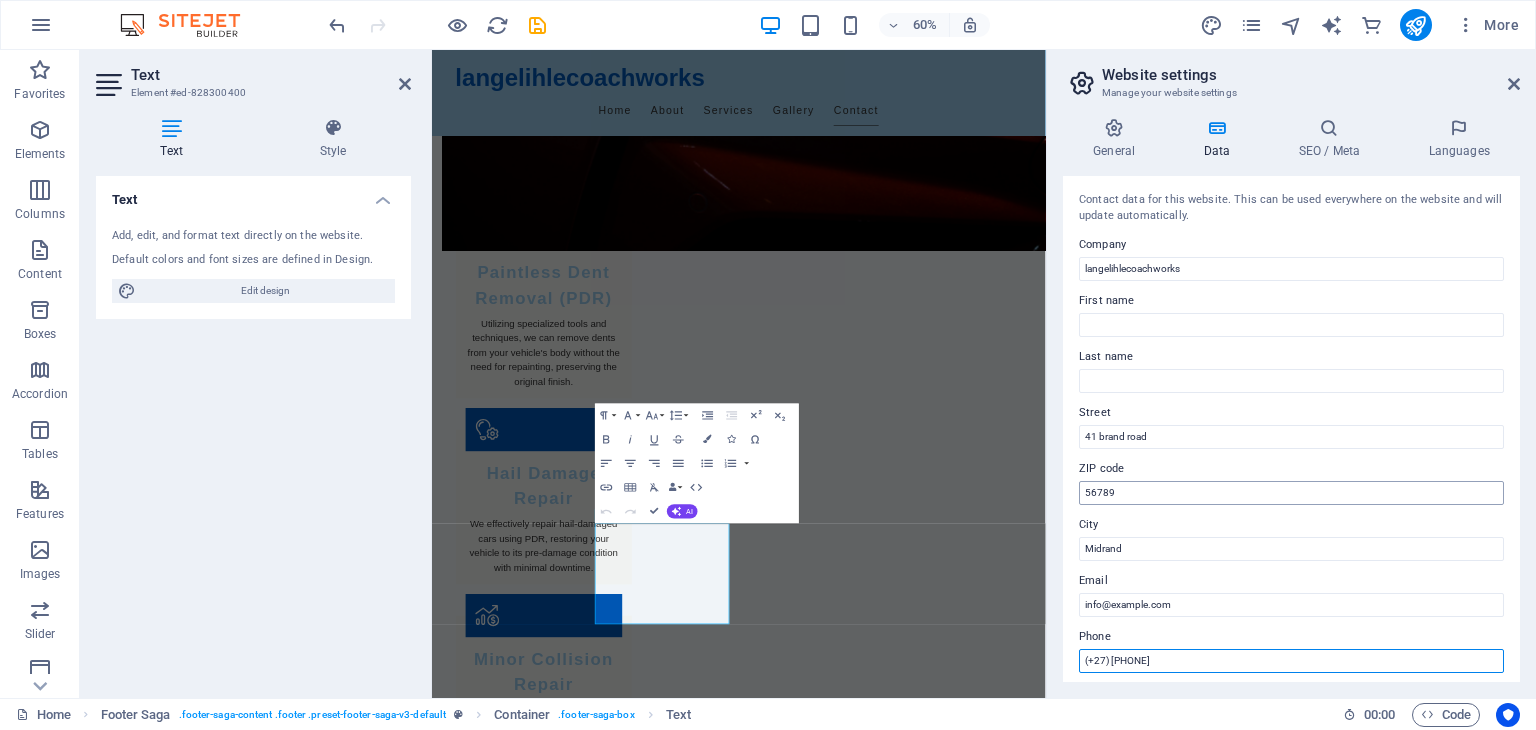 type on "(+27) [PHONE]" 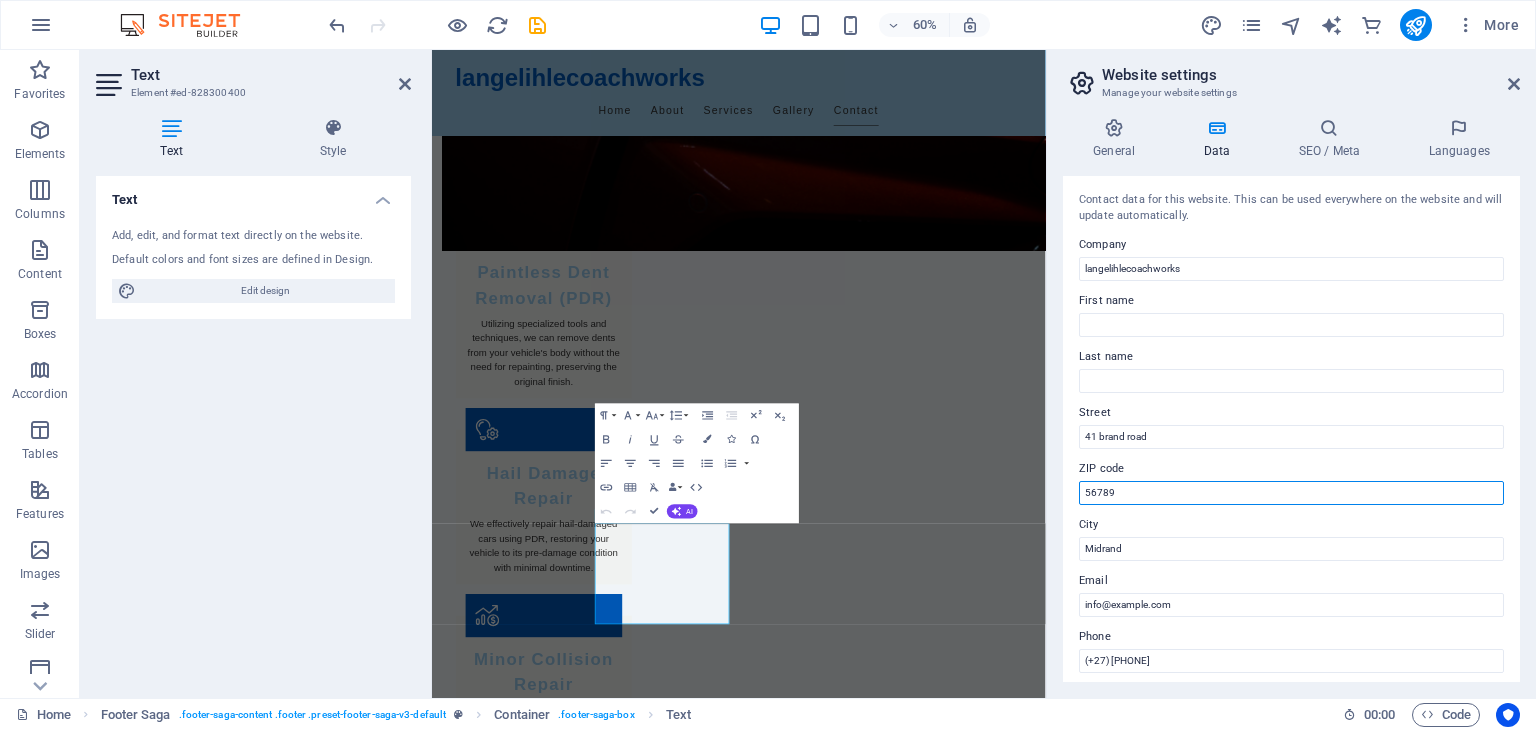 click on "56789" at bounding box center (1291, 493) 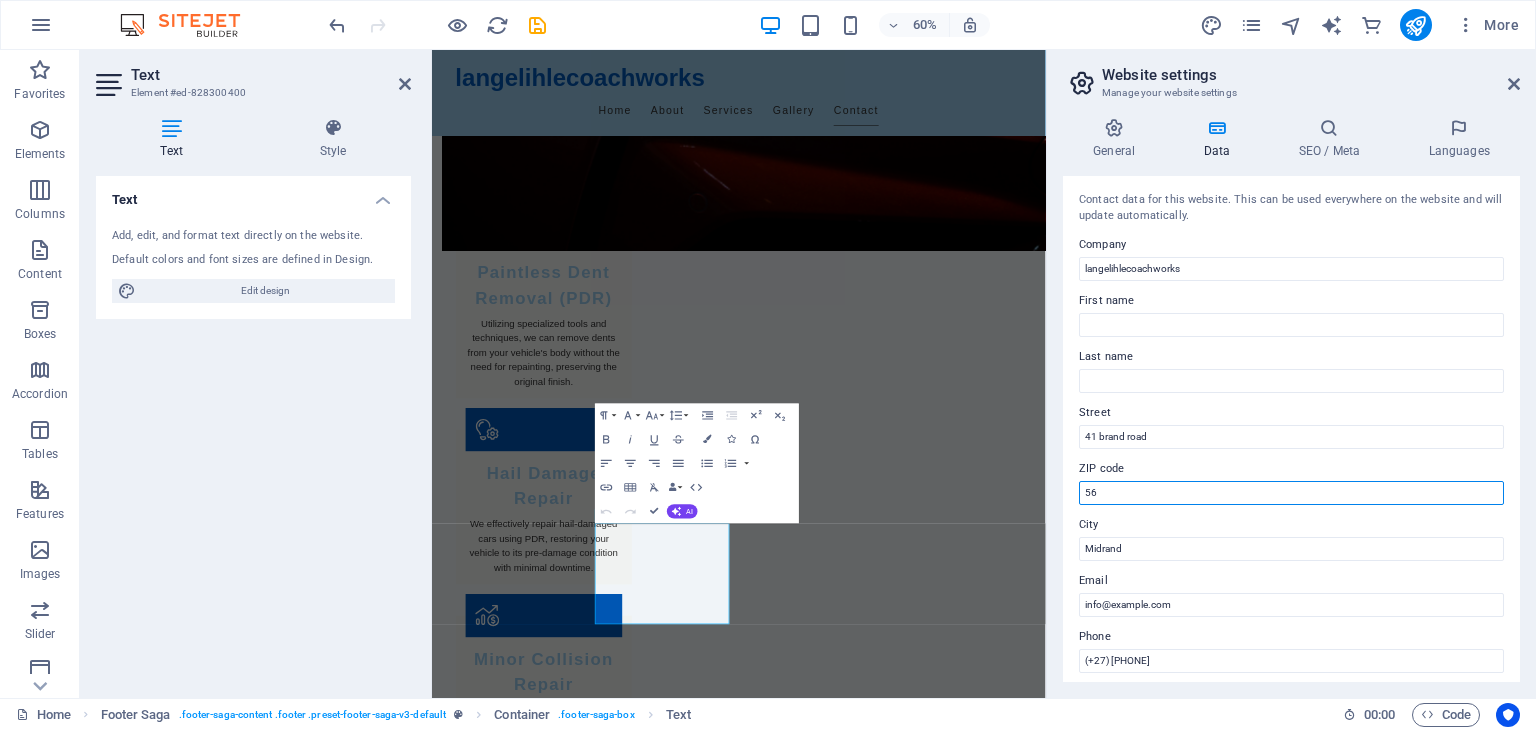 type on "5" 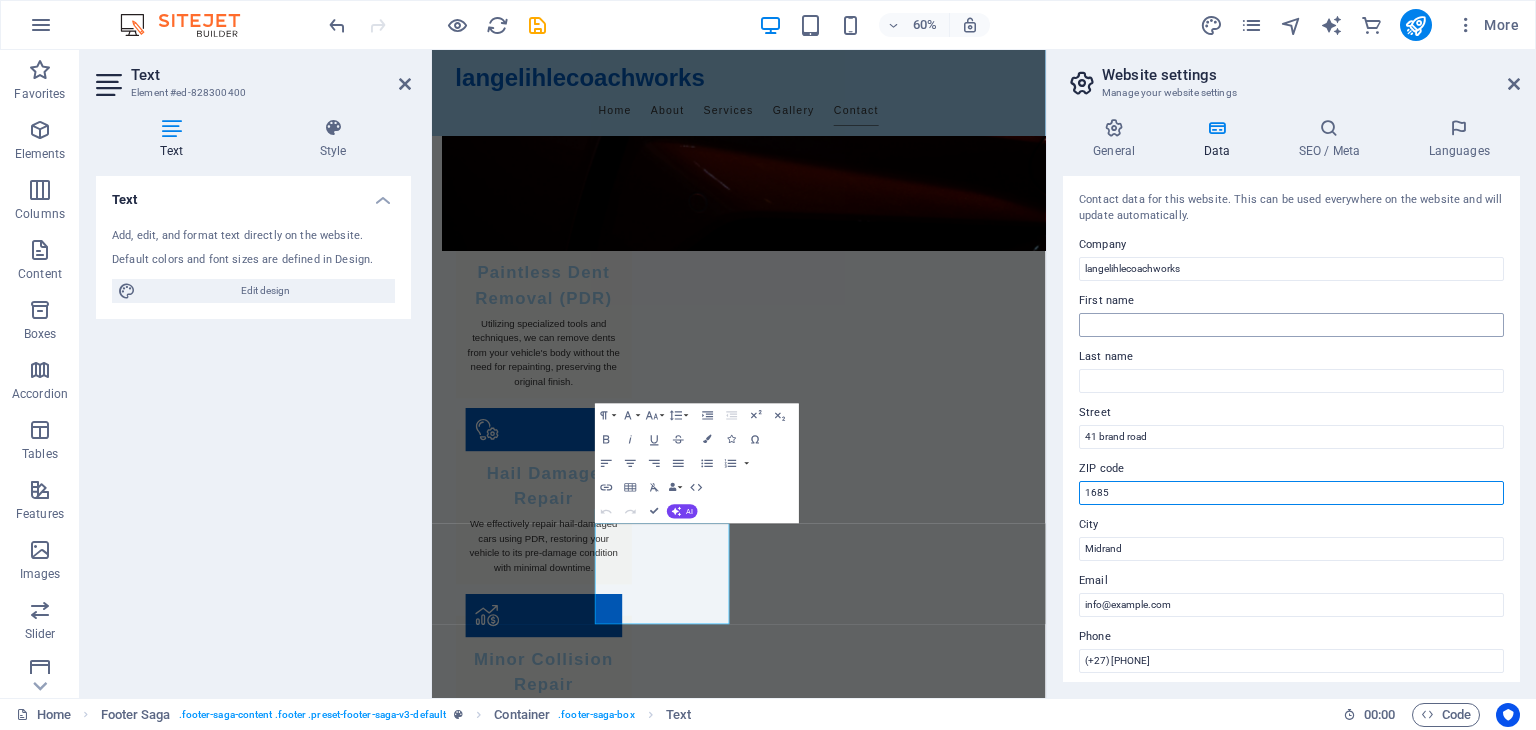 type on "1685" 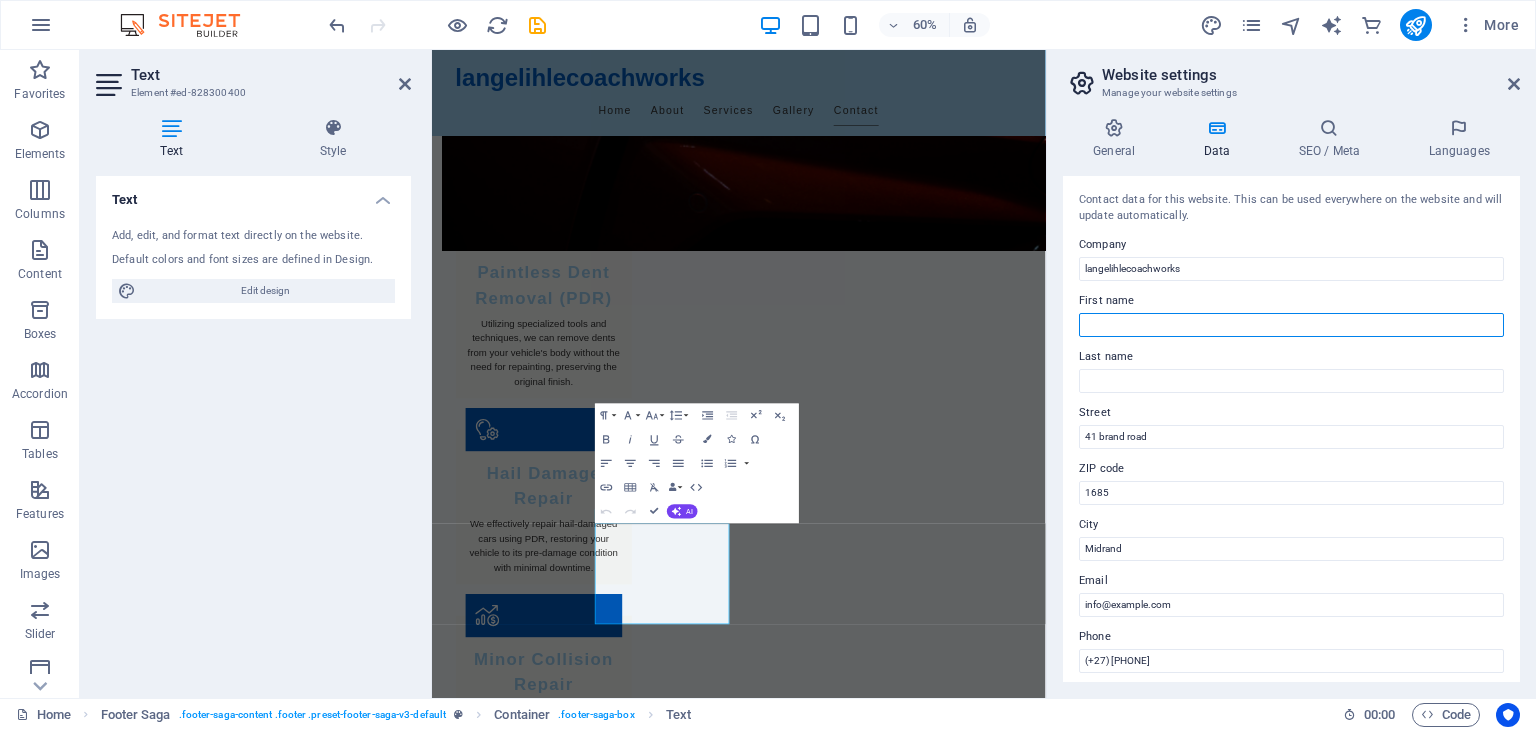 click on "First name" at bounding box center (1291, 325) 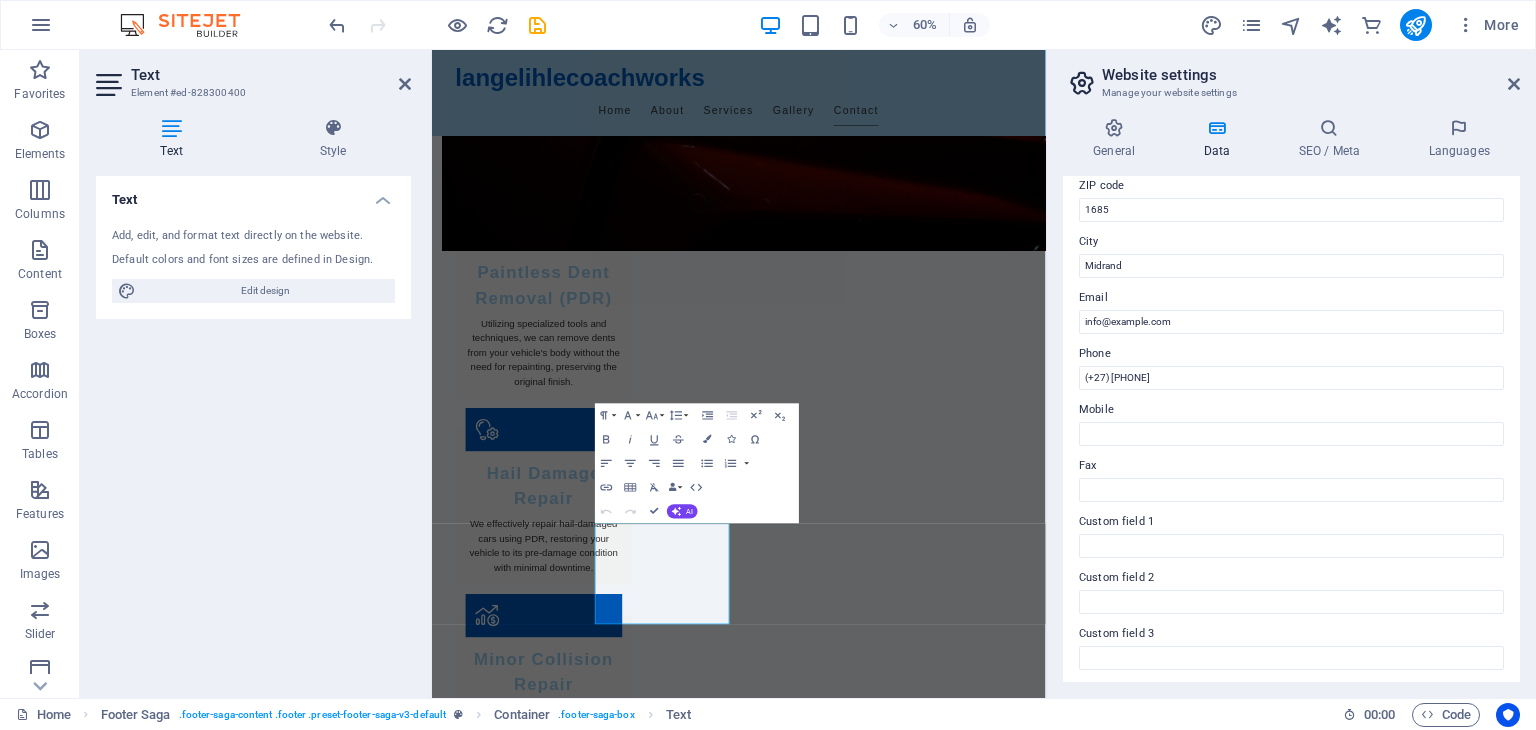 scroll, scrollTop: 186, scrollLeft: 0, axis: vertical 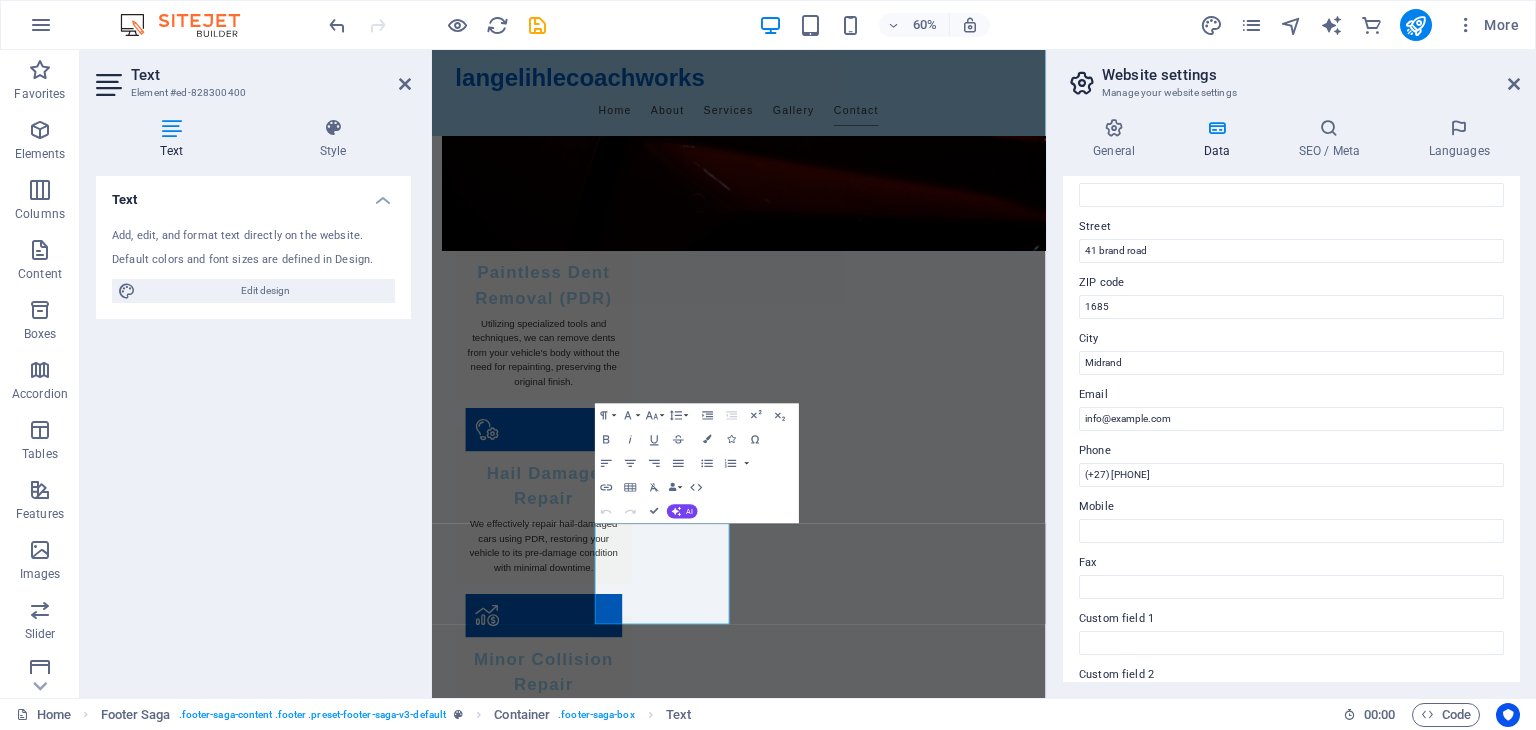 type on "[LAST]" 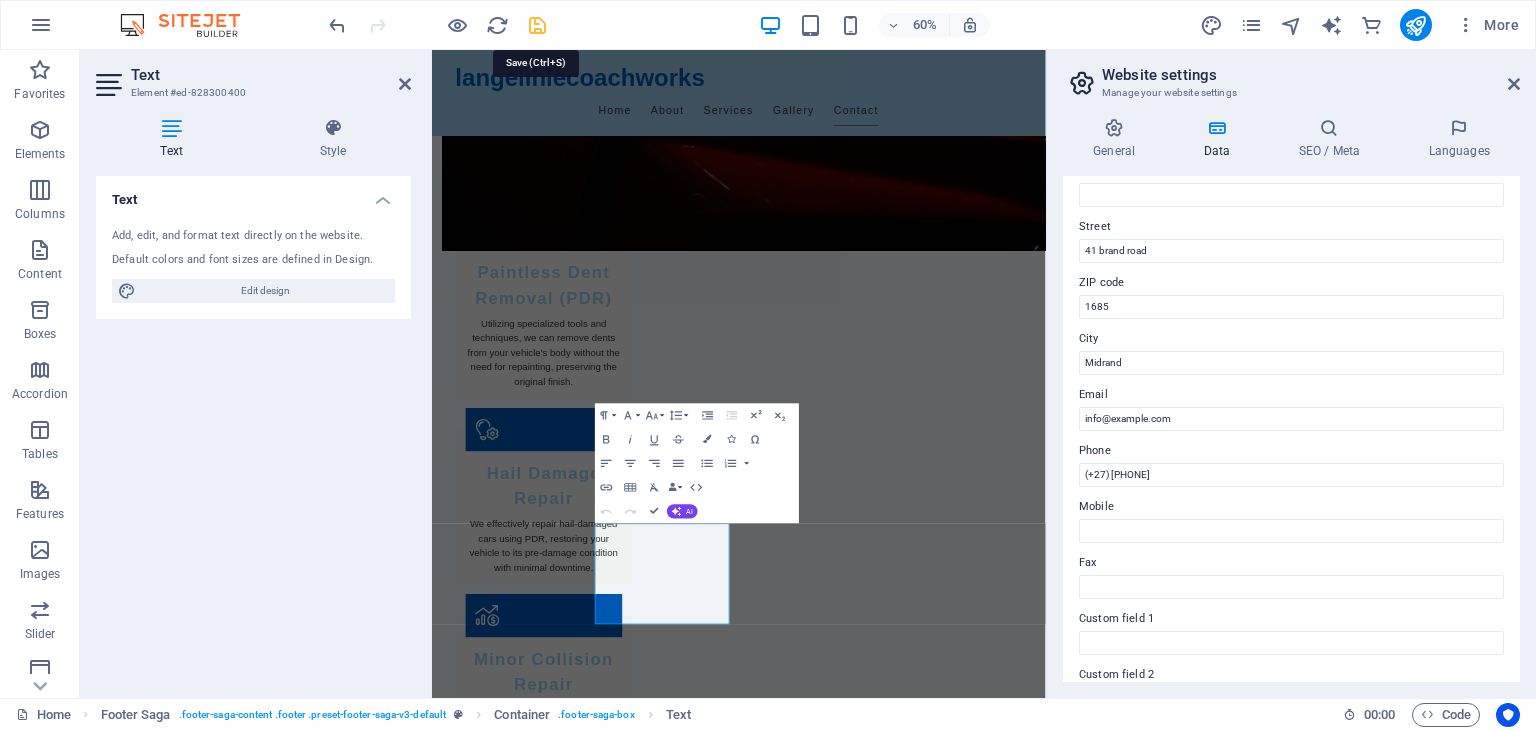 click at bounding box center [537, 25] 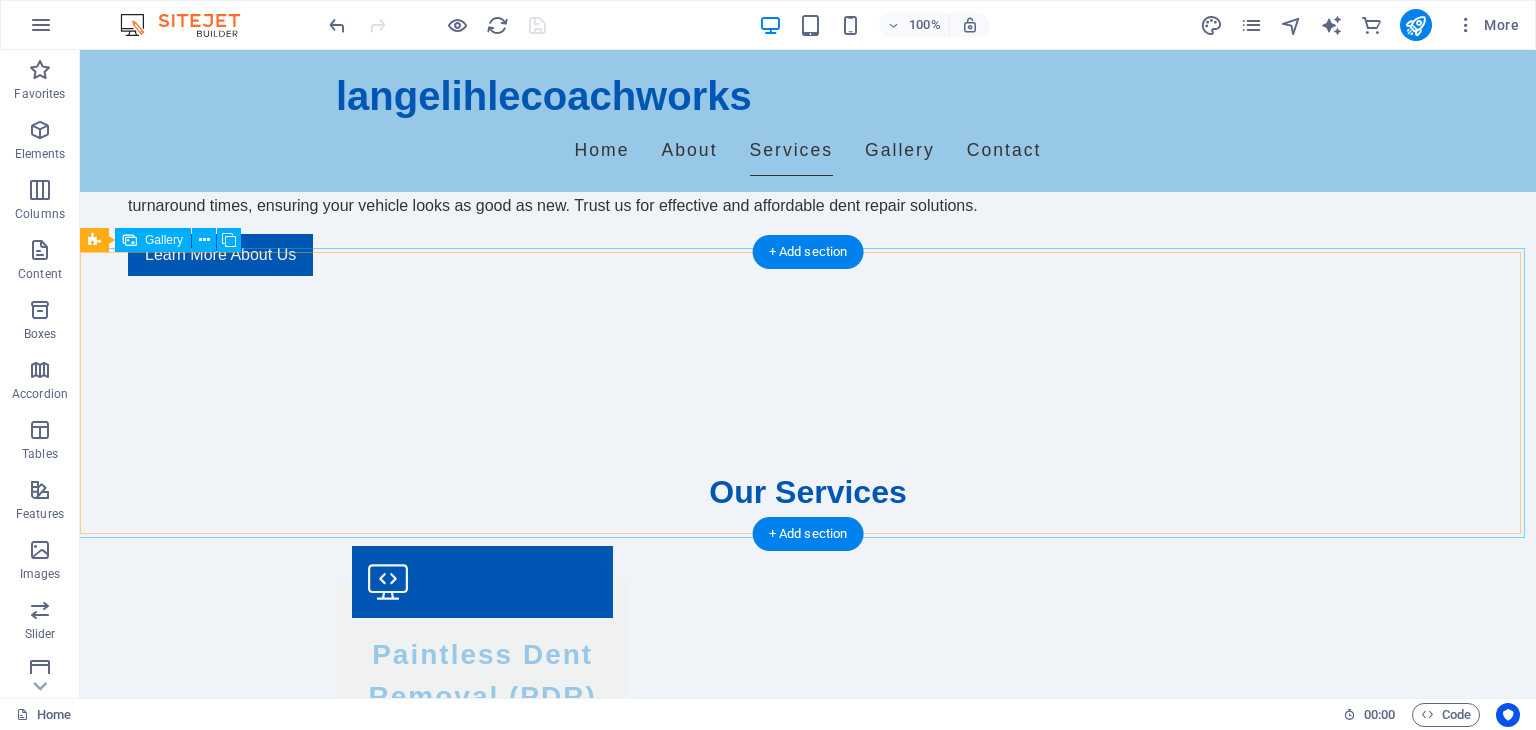 scroll, scrollTop: 1631, scrollLeft: 0, axis: vertical 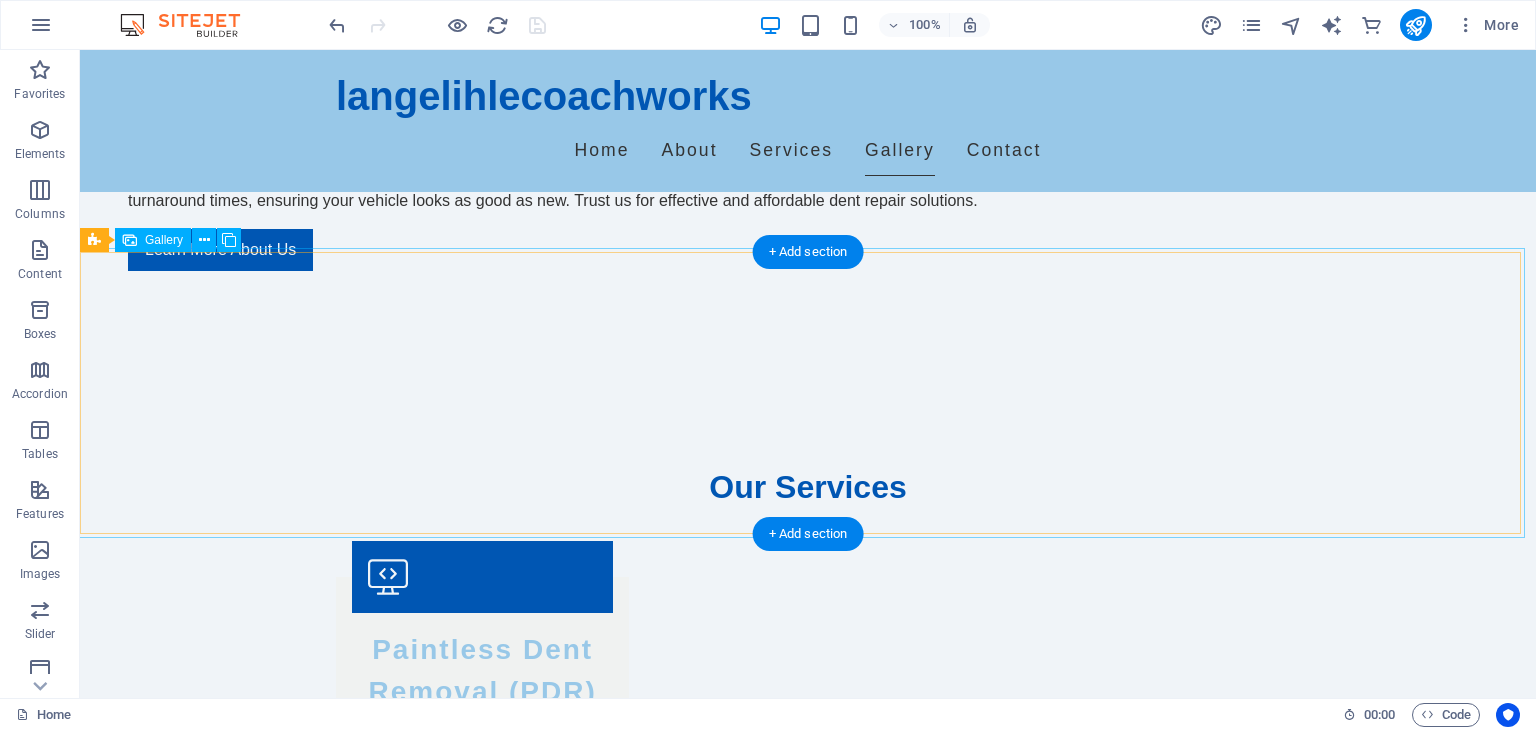 click at bounding box center (222, 2583) 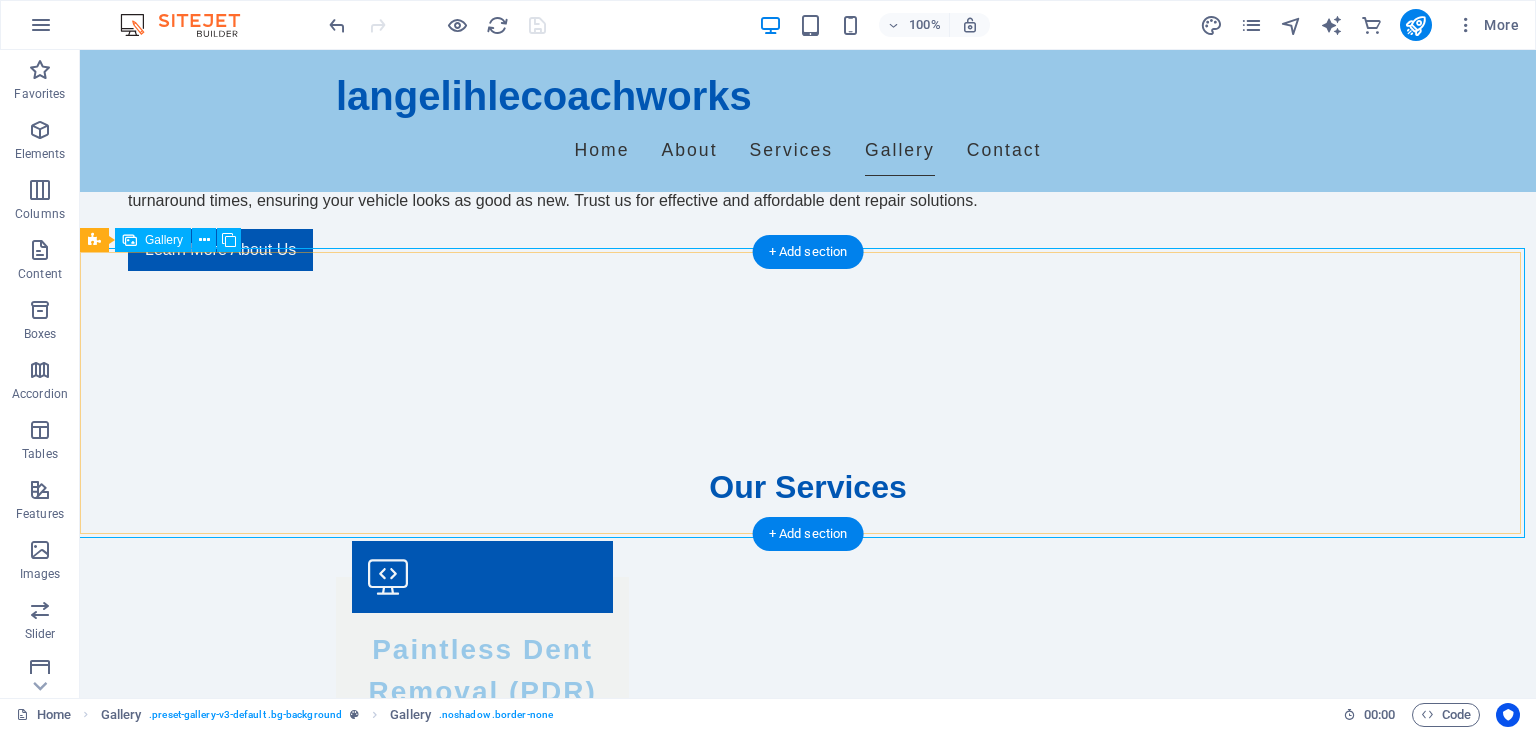 click at bounding box center (222, 2583) 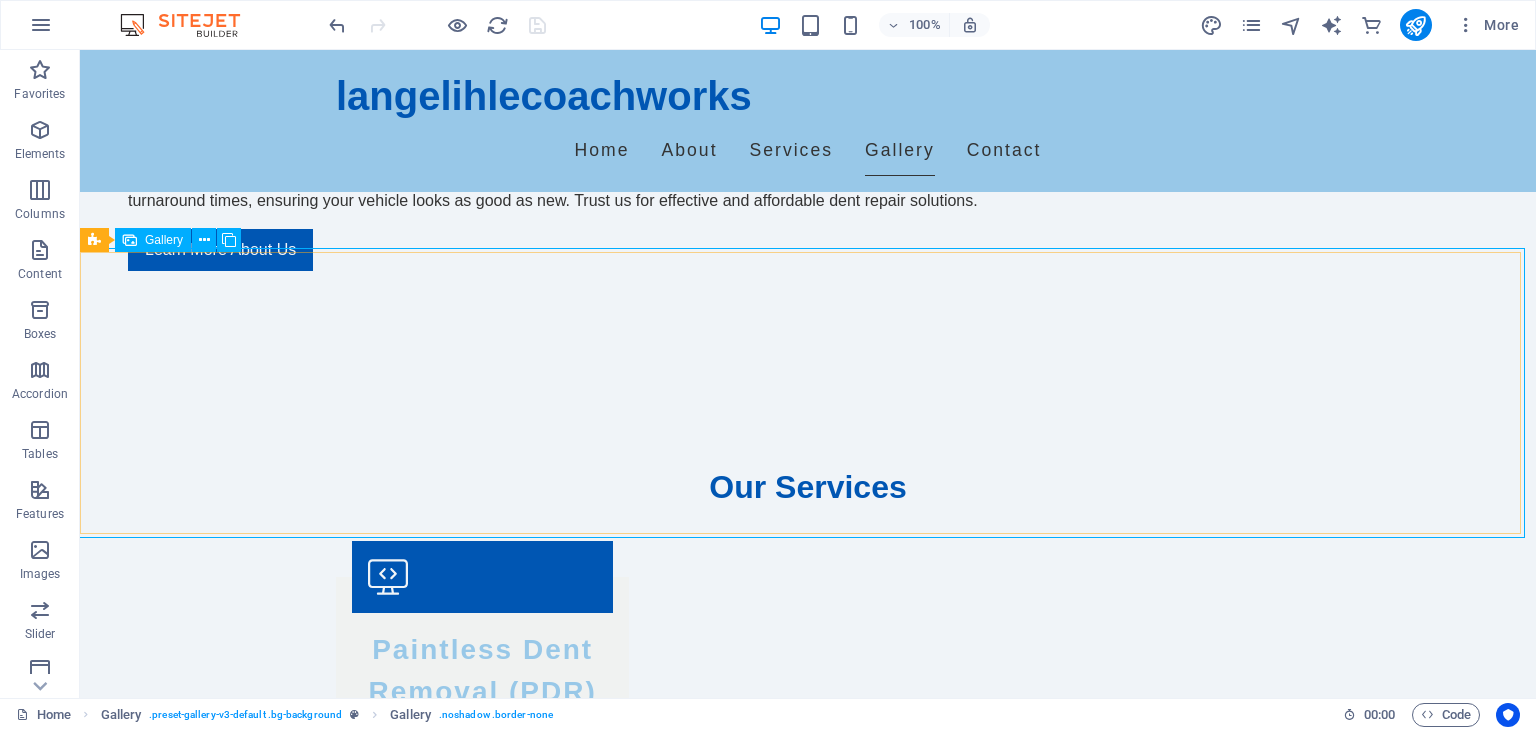 click on "Gallery" at bounding box center [164, 240] 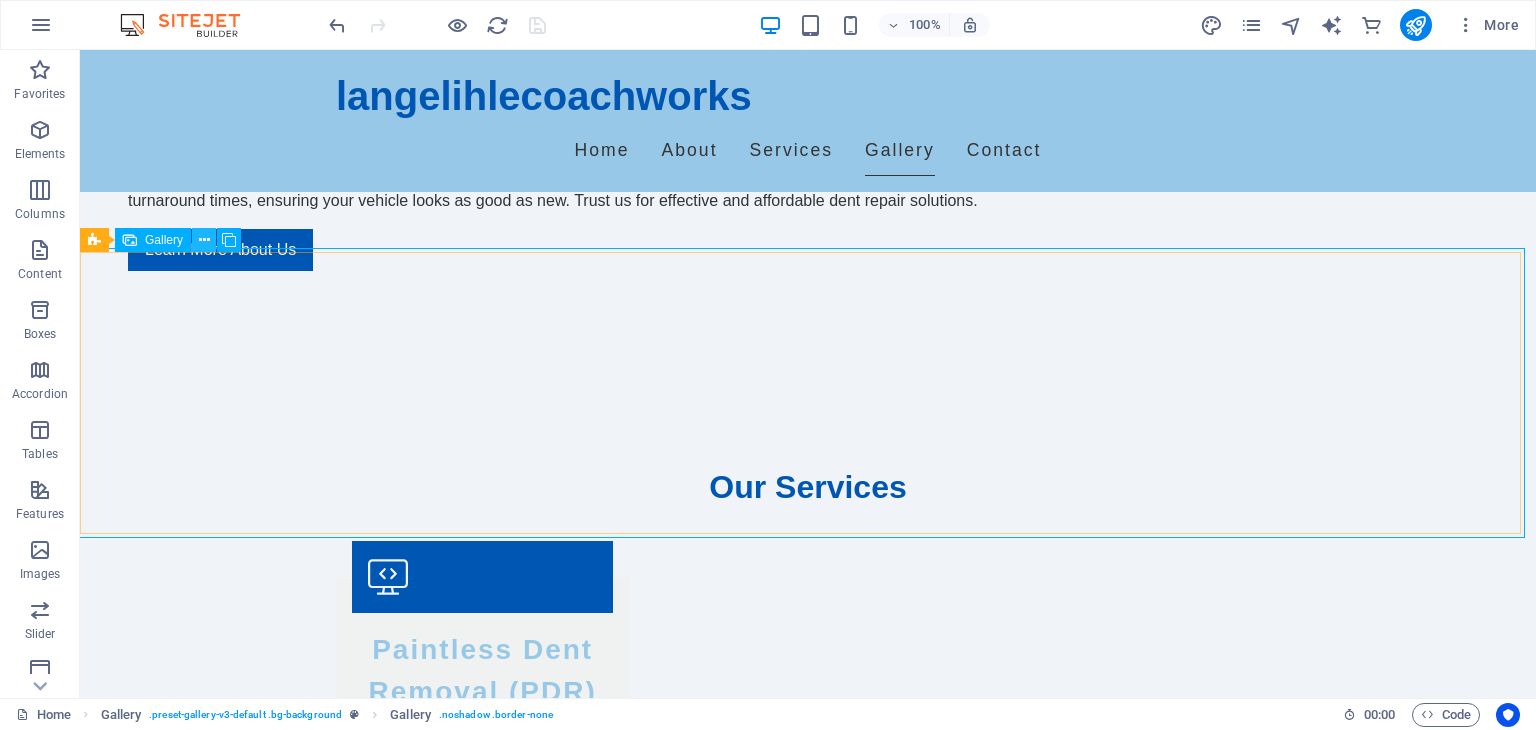 click at bounding box center (204, 240) 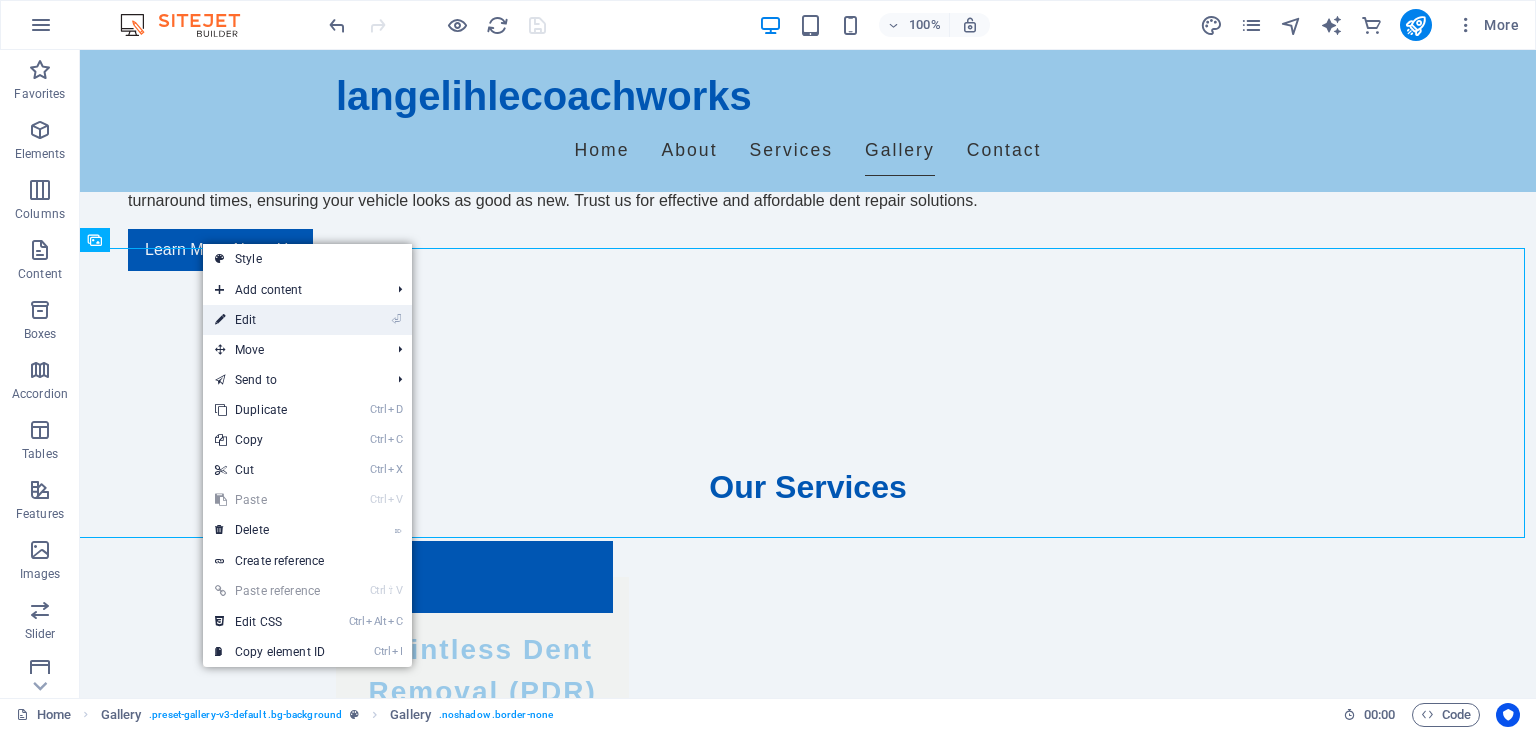 click on "⏎  Edit" at bounding box center [270, 320] 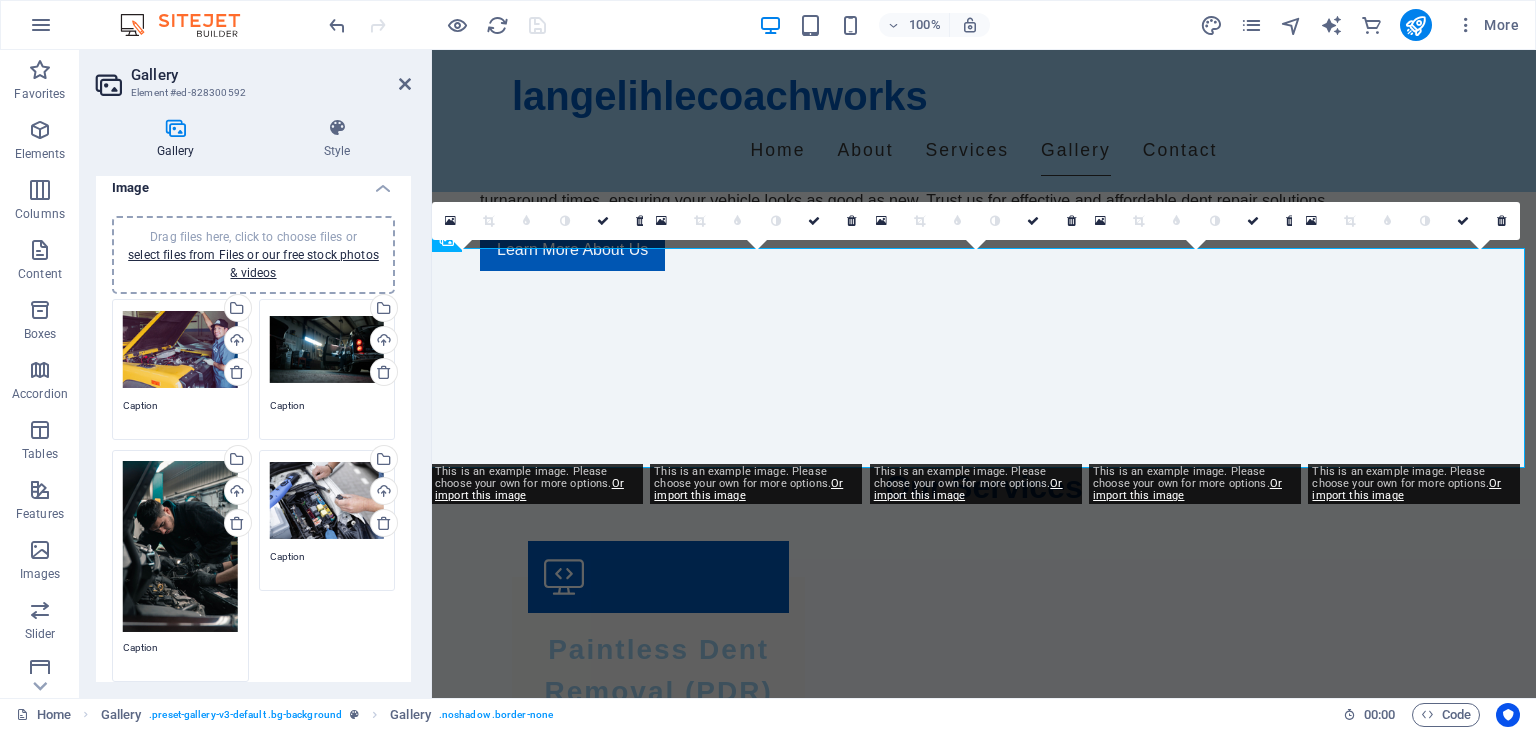 scroll, scrollTop: 0, scrollLeft: 0, axis: both 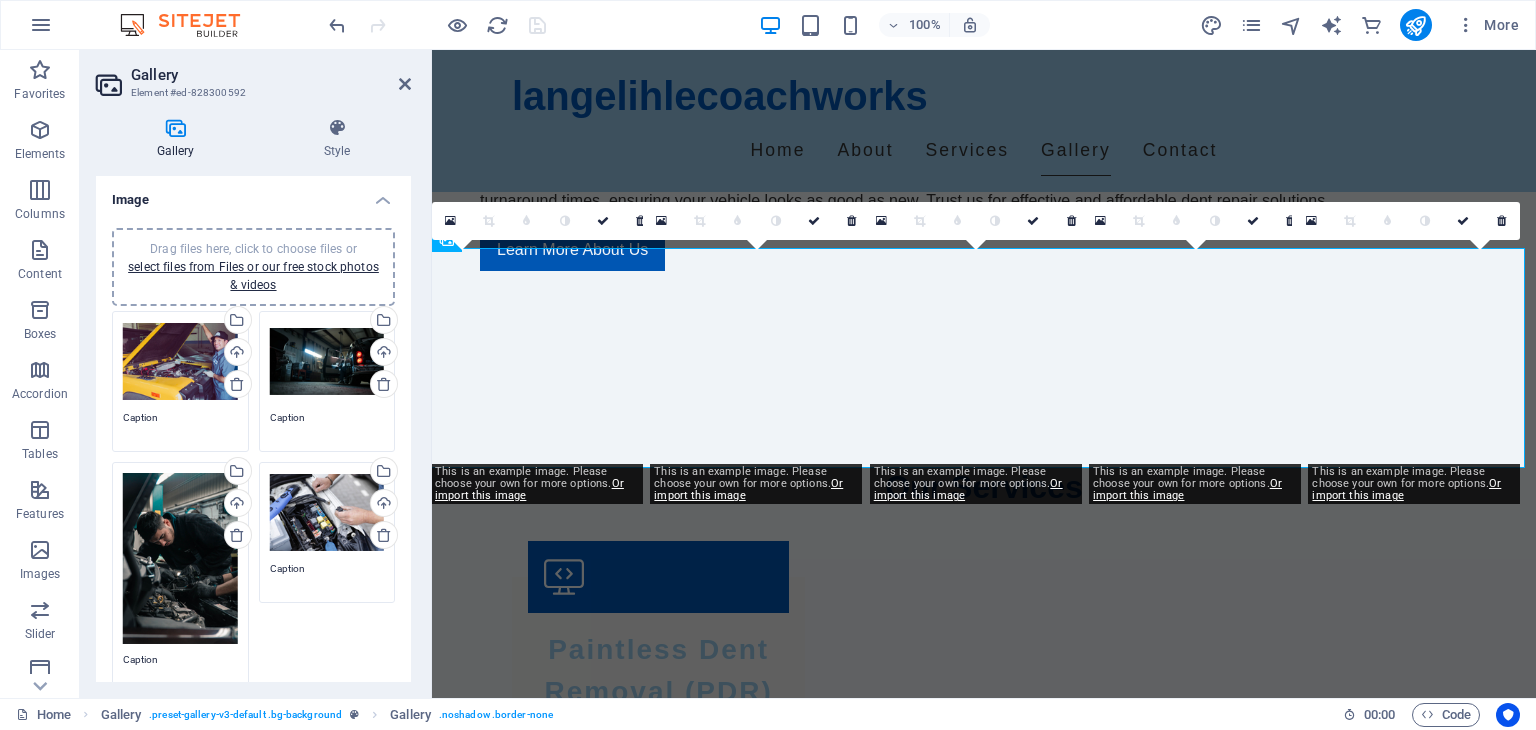 click on "Gallery" at bounding box center [179, 139] 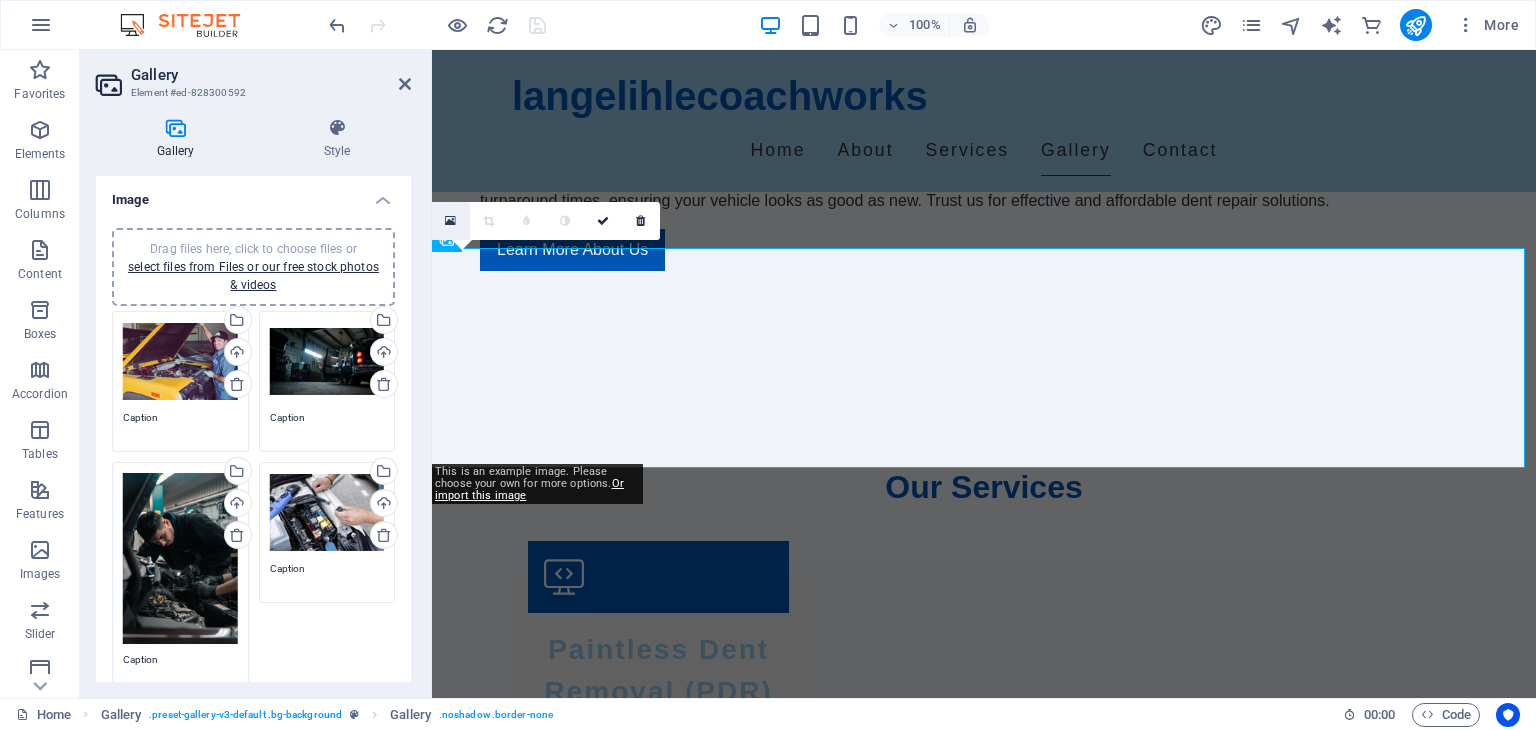 click at bounding box center (450, 221) 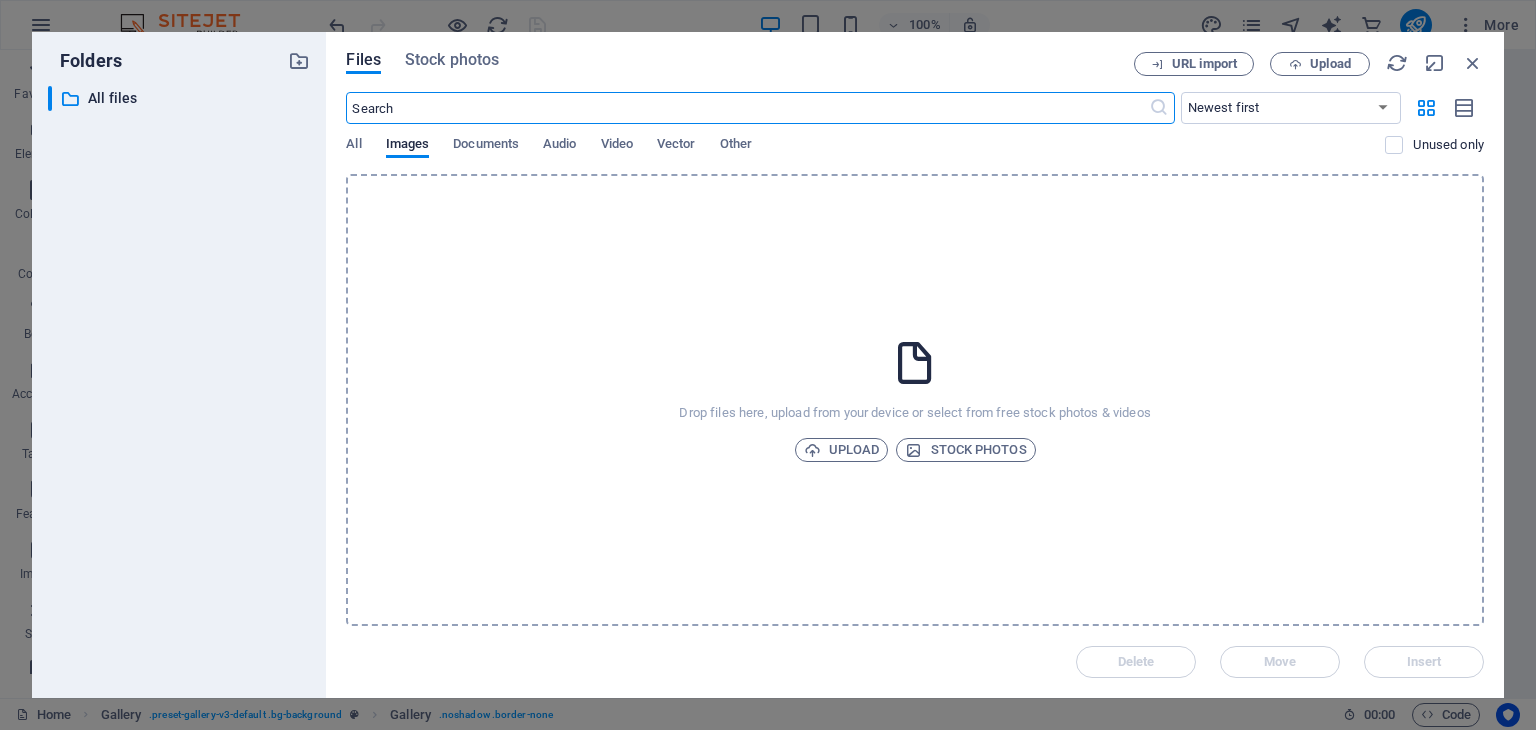scroll, scrollTop: 1732, scrollLeft: 0, axis: vertical 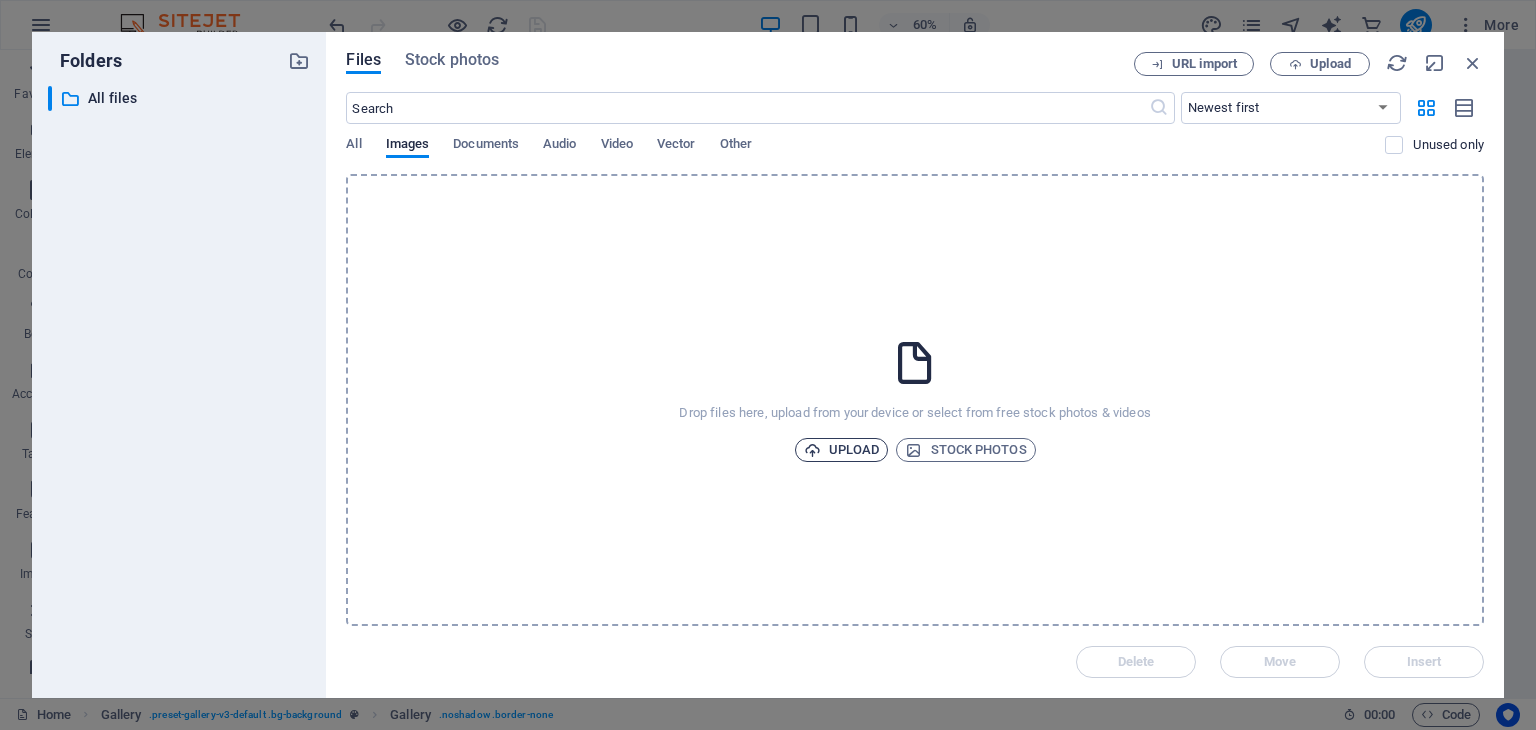 click on "Upload" at bounding box center [842, 450] 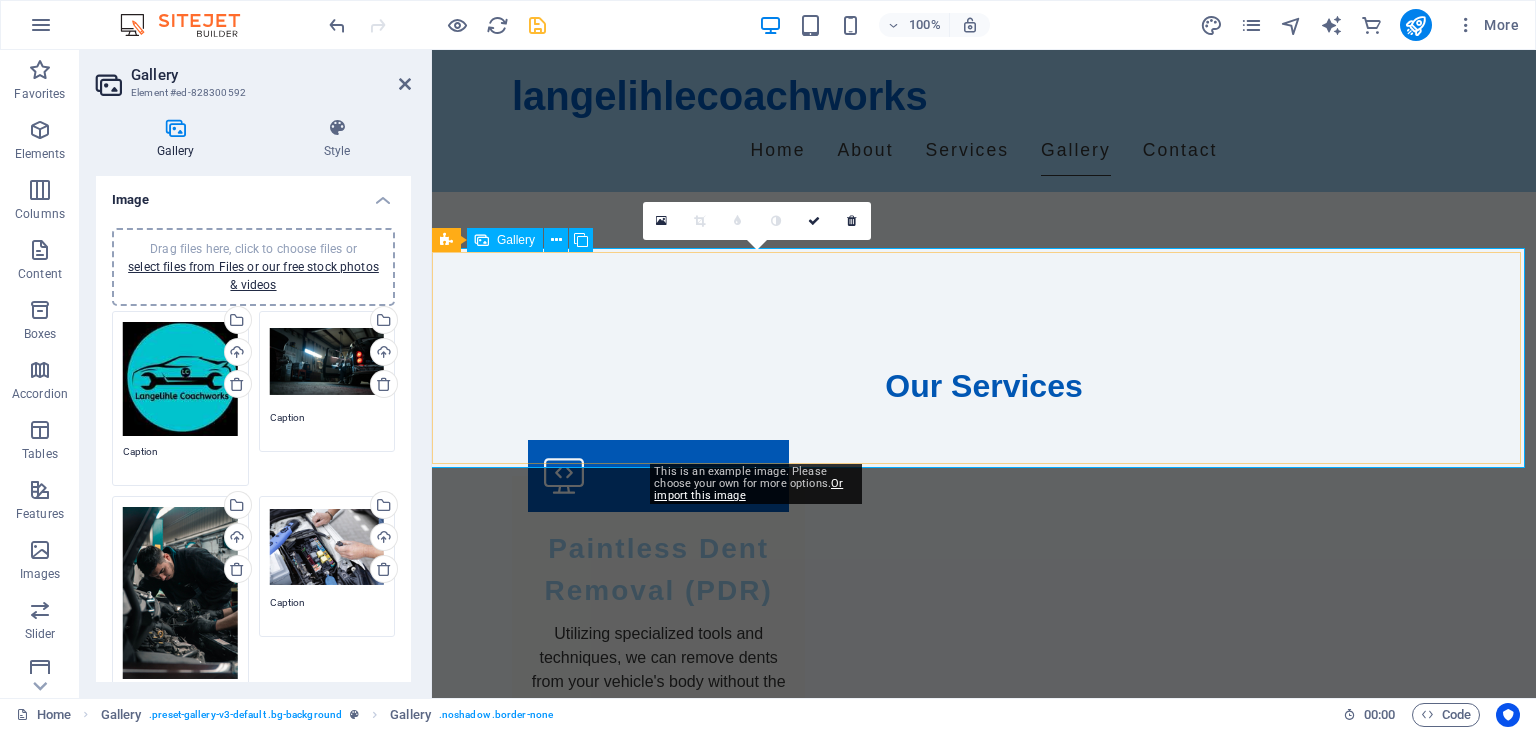 scroll, scrollTop: 1631, scrollLeft: 0, axis: vertical 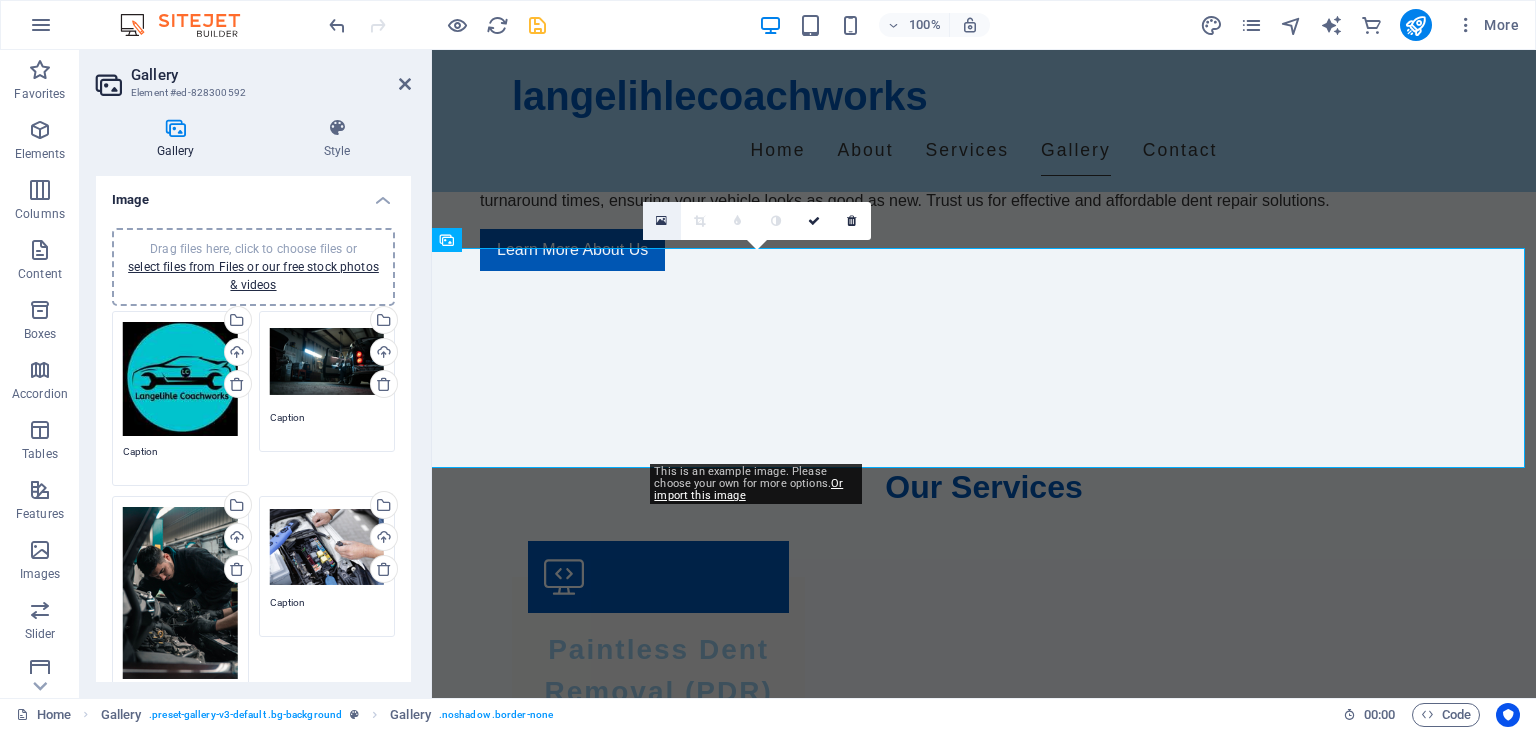 click at bounding box center [661, 221] 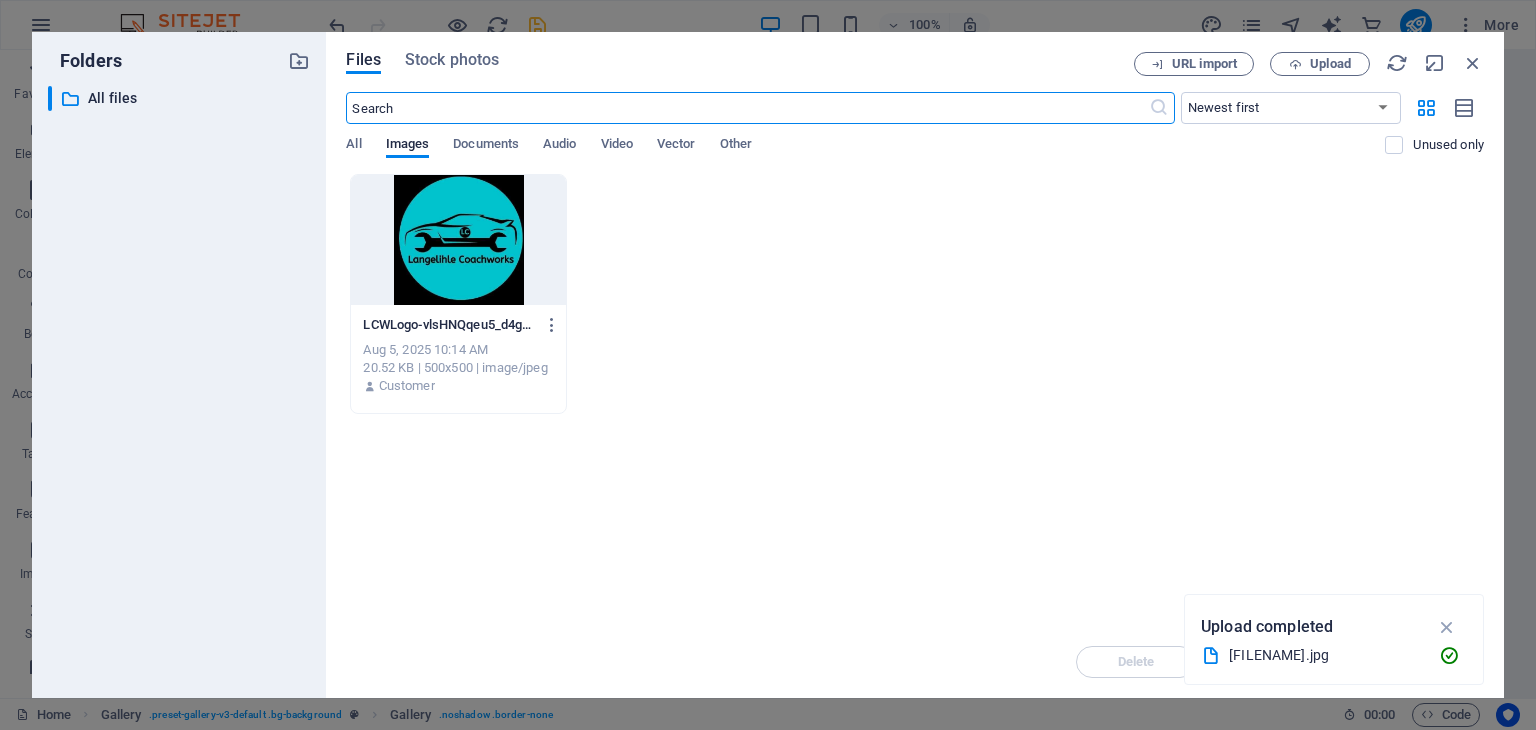 scroll, scrollTop: 1732, scrollLeft: 0, axis: vertical 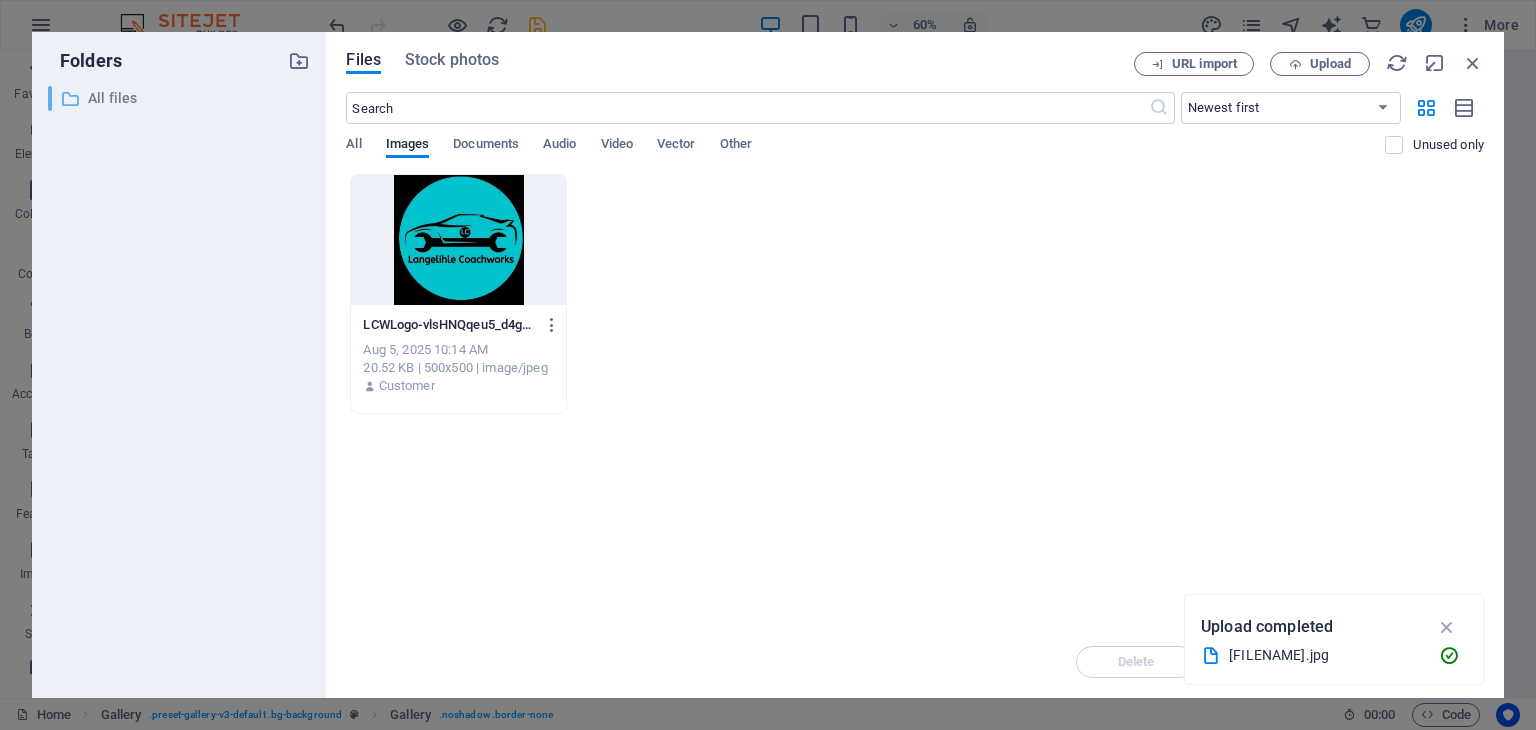 click on "All files" at bounding box center (181, 98) 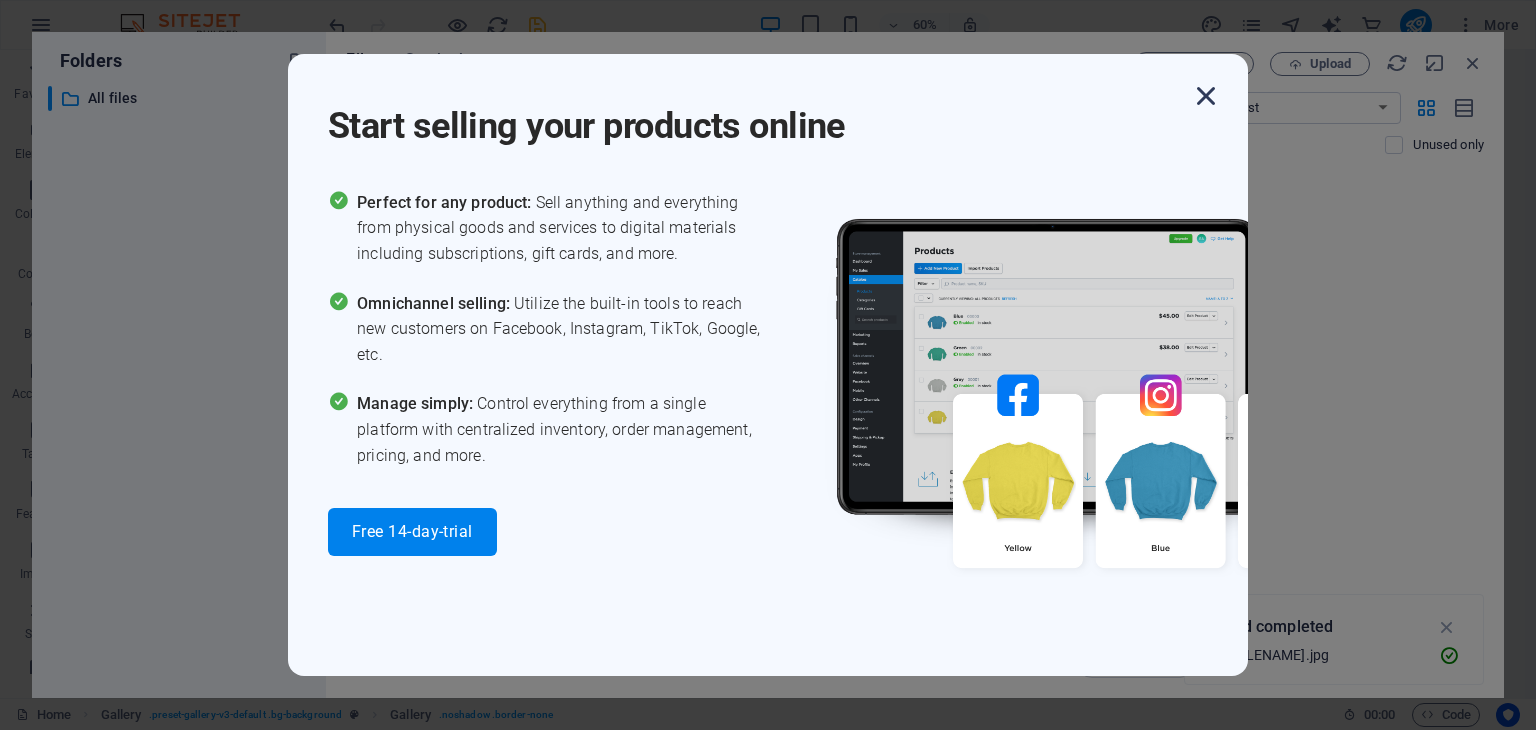 click at bounding box center [1206, 96] 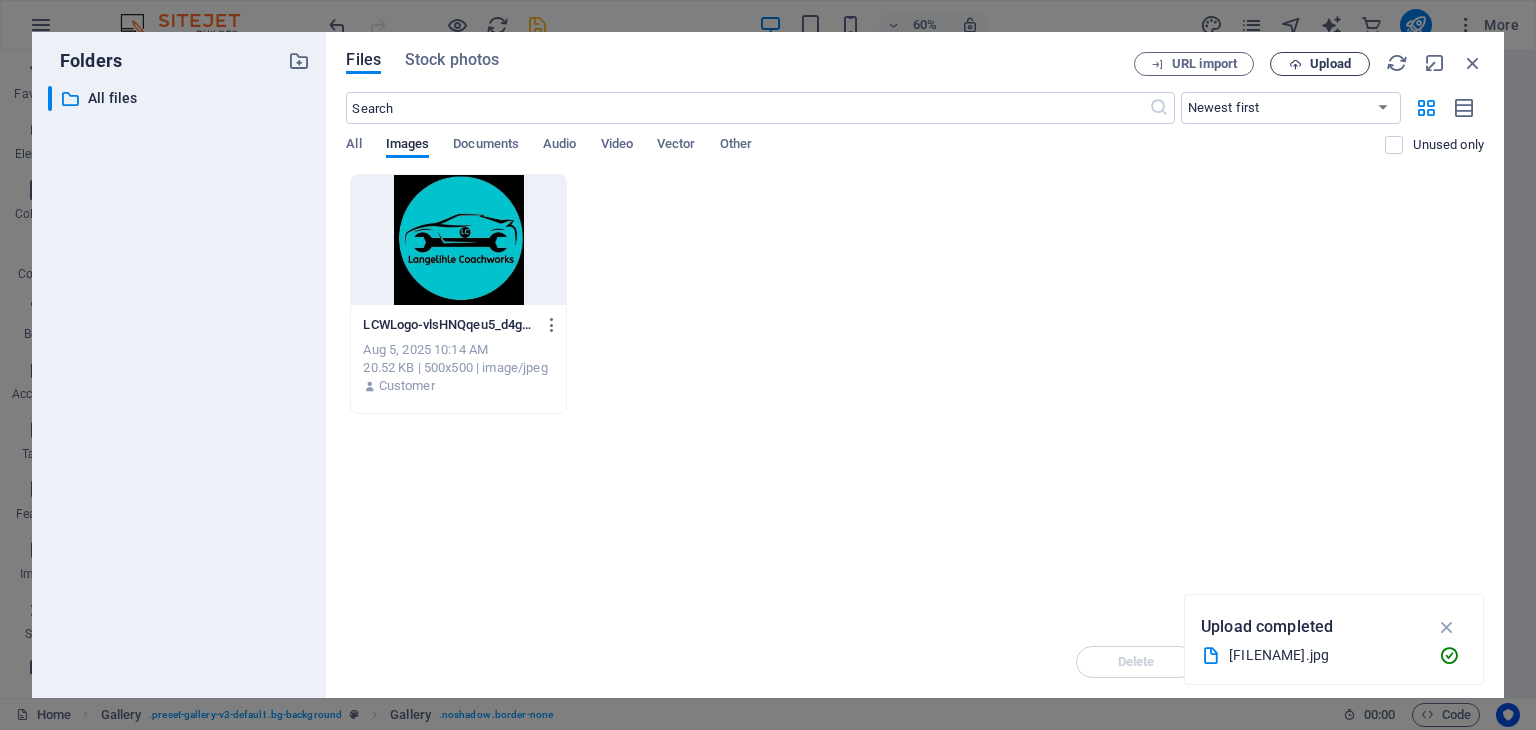 click on "Upload" at bounding box center (1330, 64) 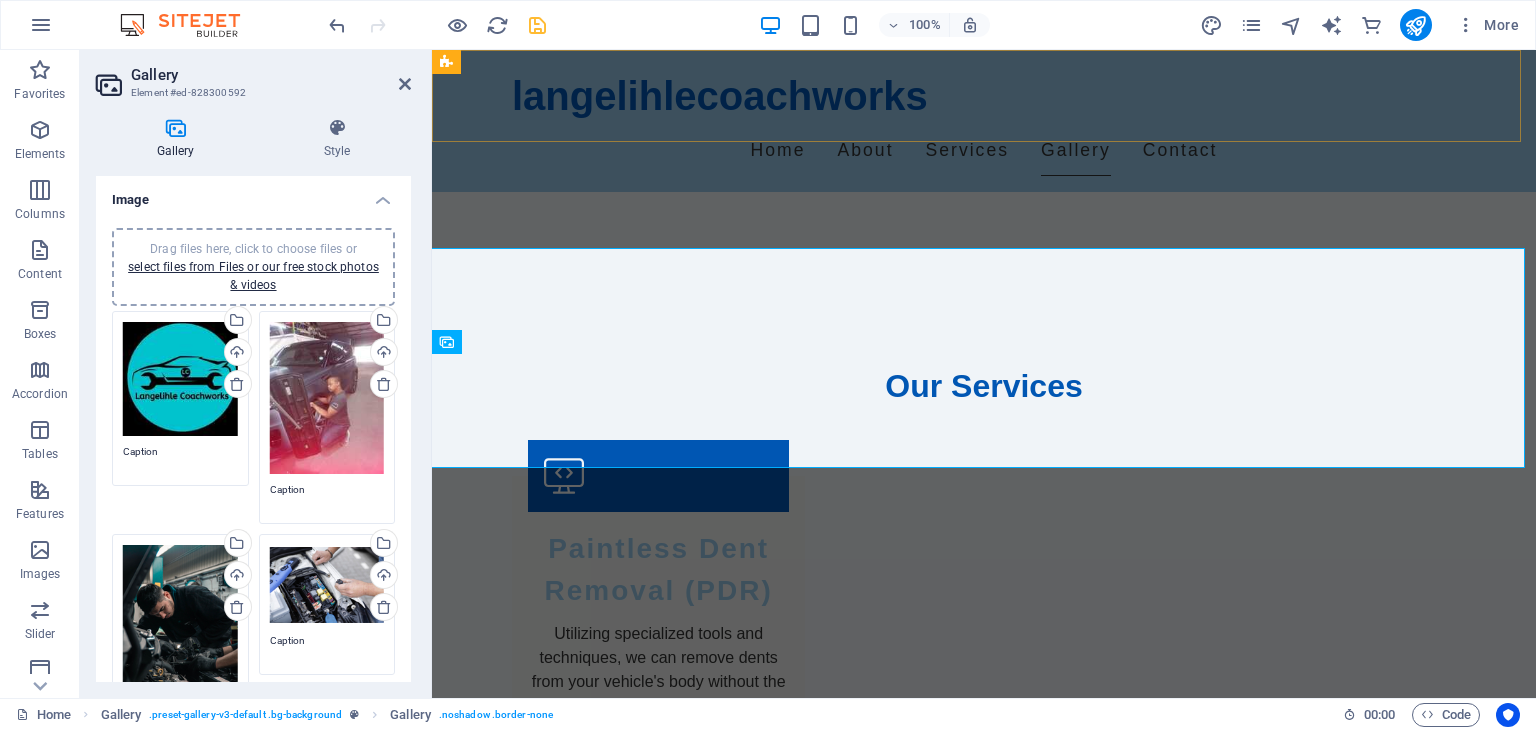 scroll, scrollTop: 1631, scrollLeft: 0, axis: vertical 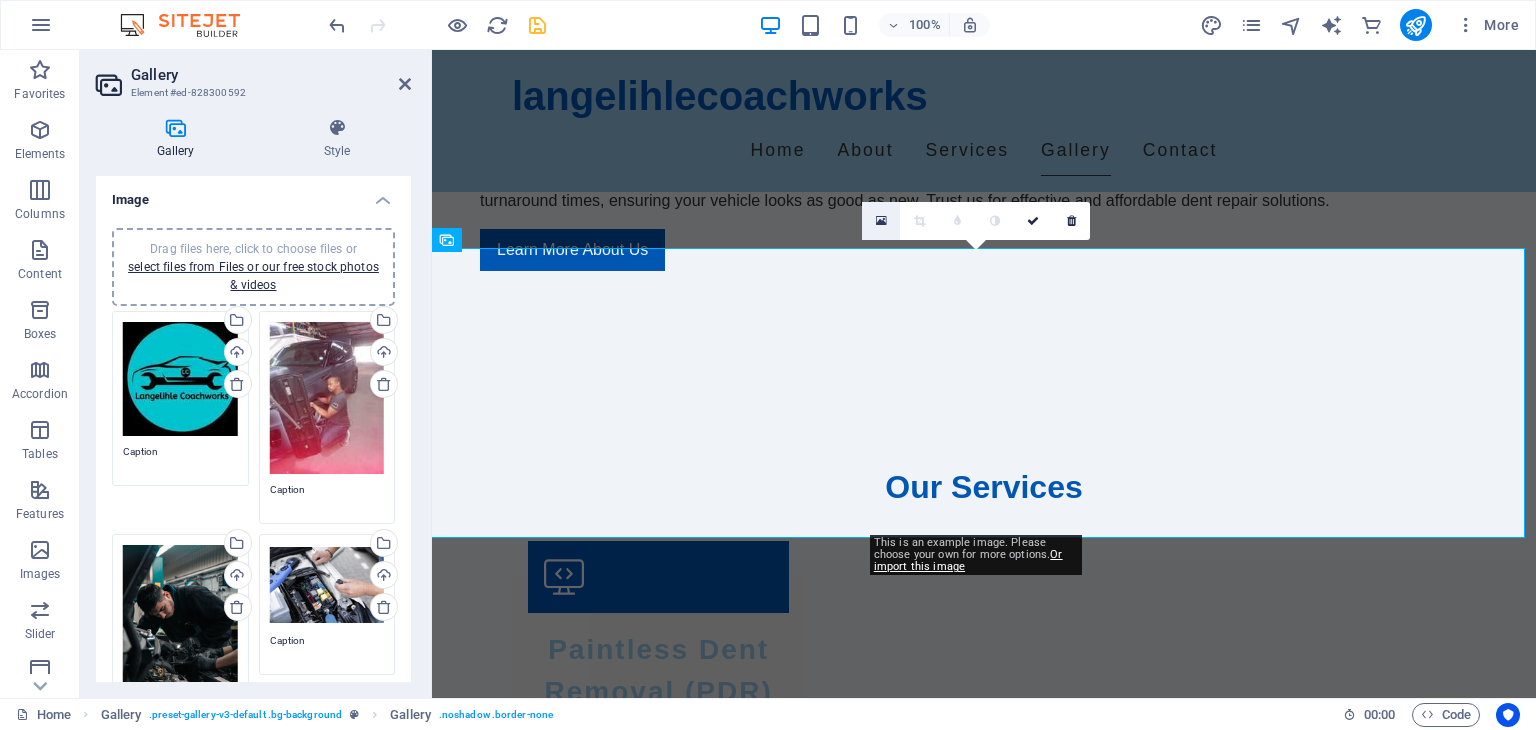 click at bounding box center (881, 221) 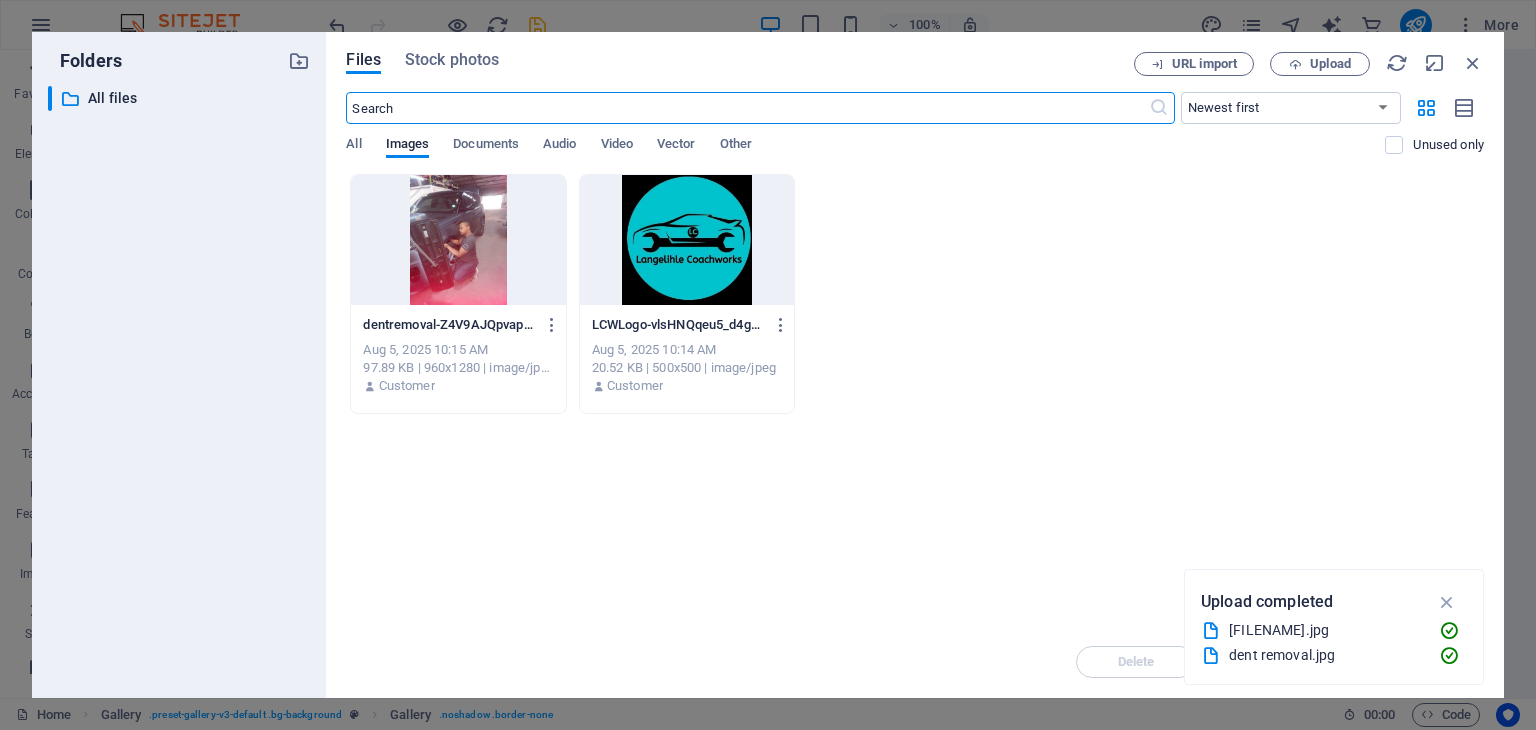 scroll, scrollTop: 1732, scrollLeft: 0, axis: vertical 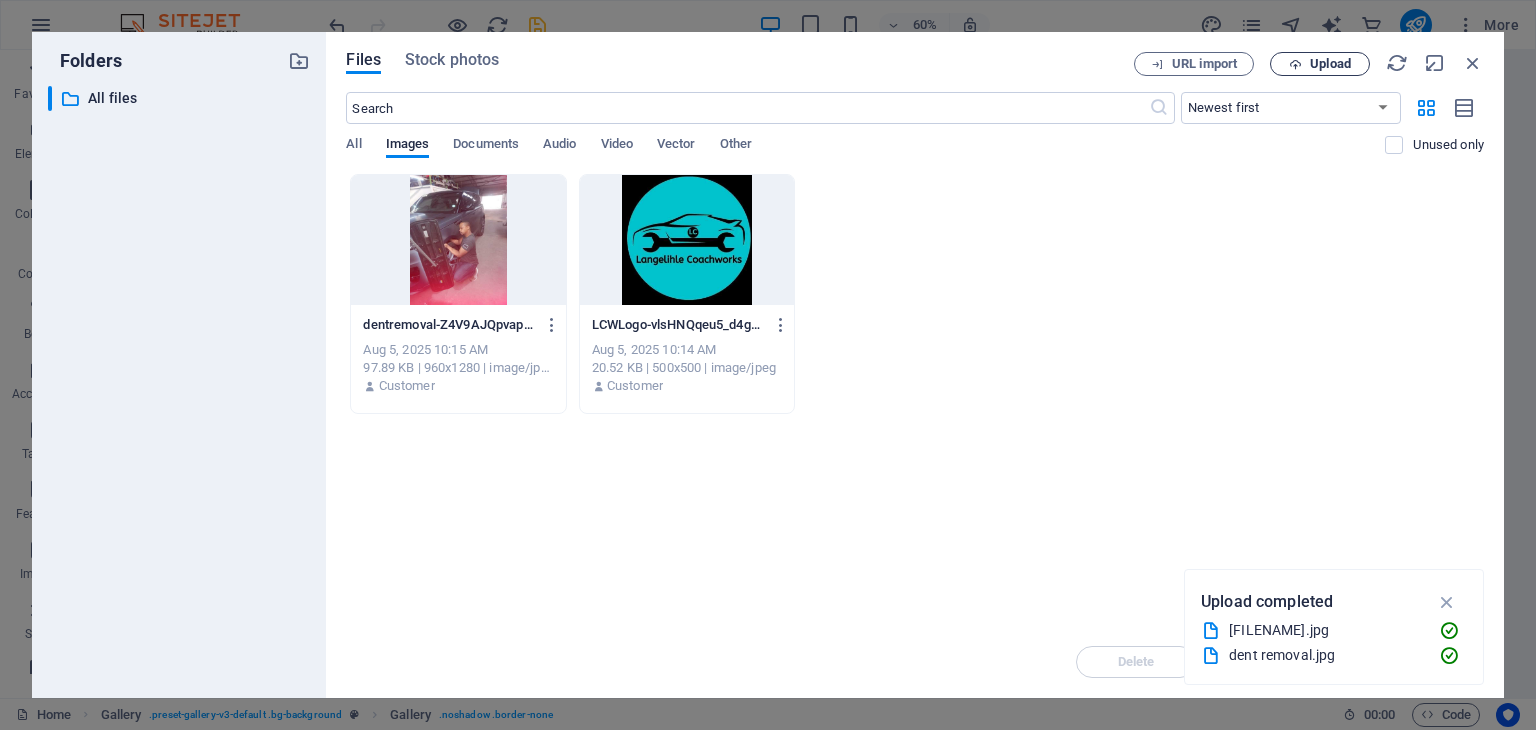 click on "Upload" at bounding box center [1330, 64] 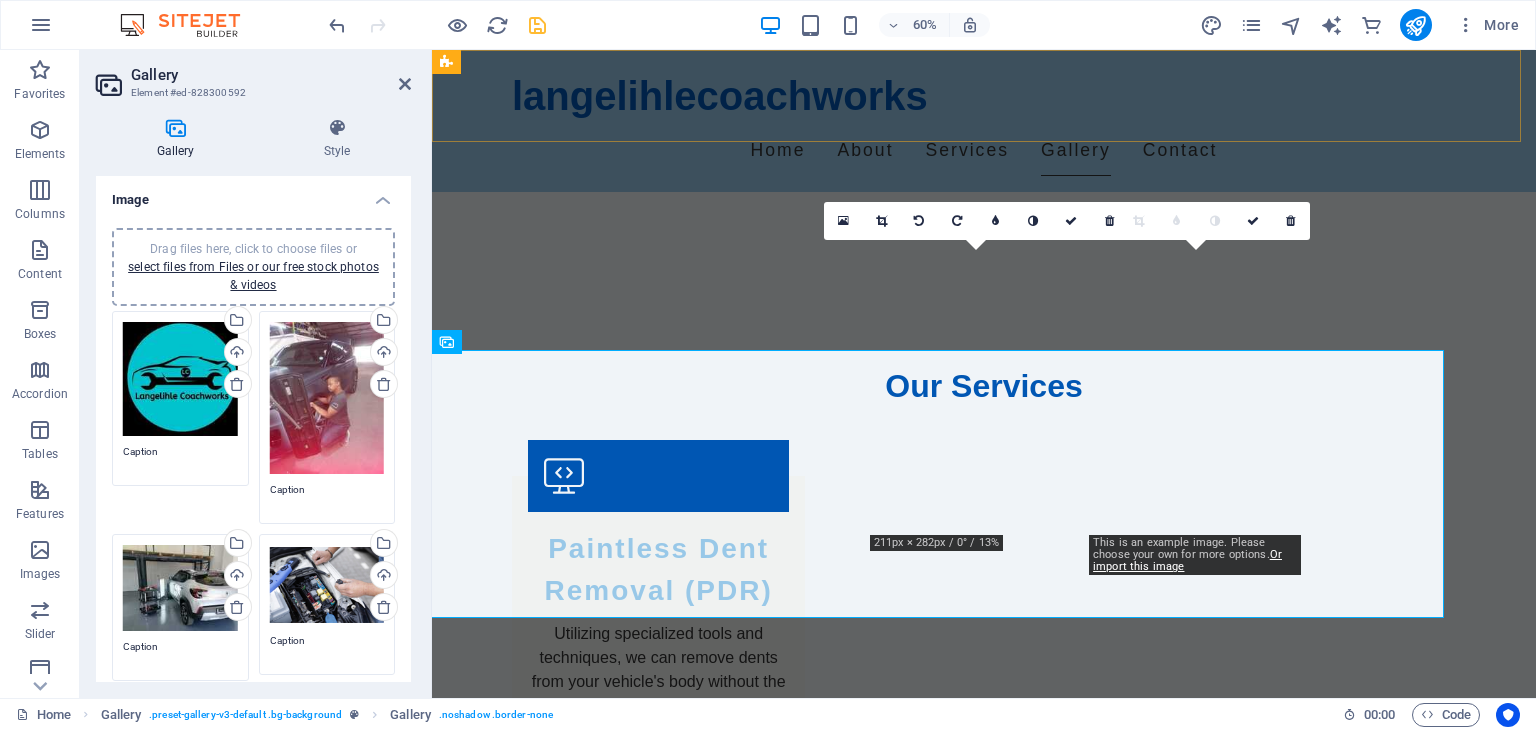 scroll, scrollTop: 1631, scrollLeft: 0, axis: vertical 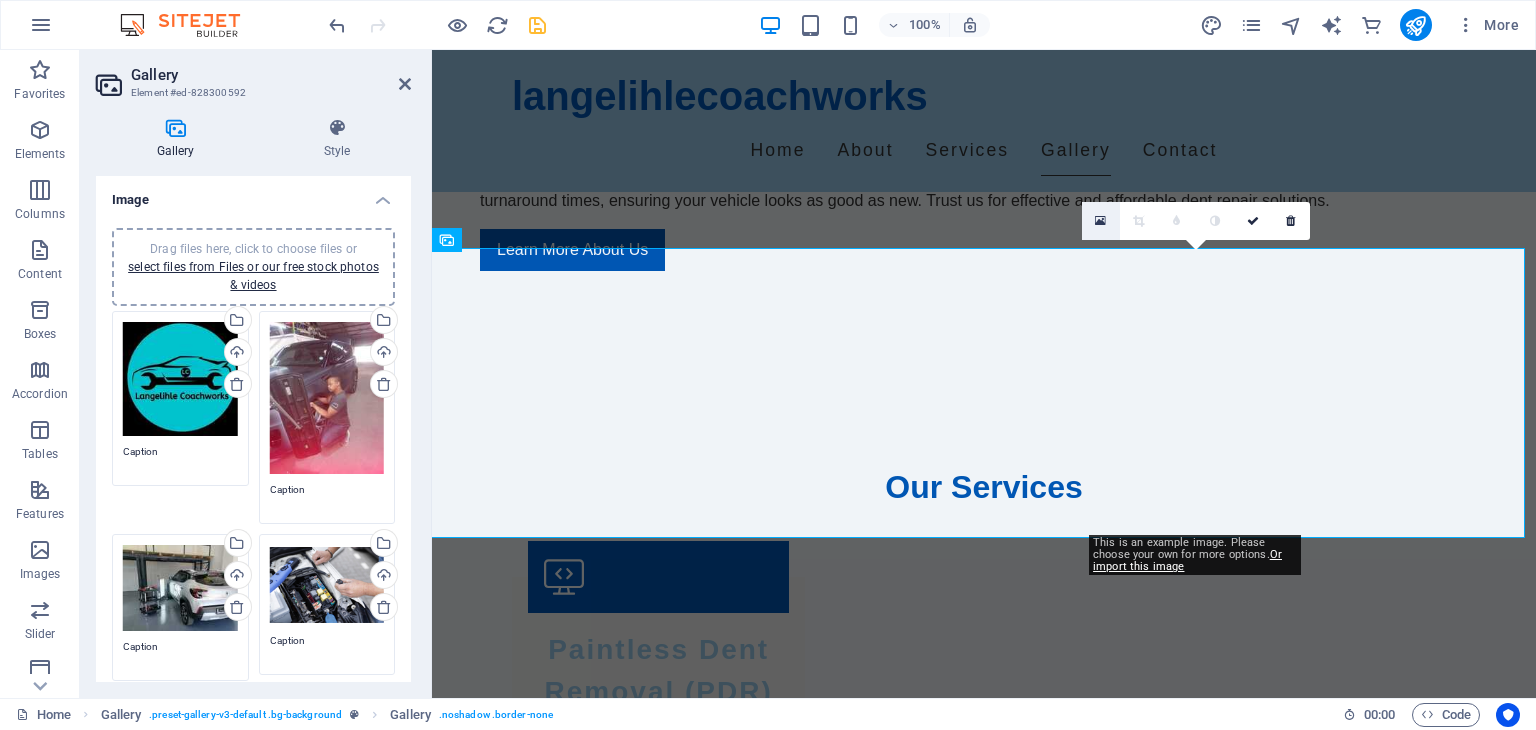 click at bounding box center [1100, 221] 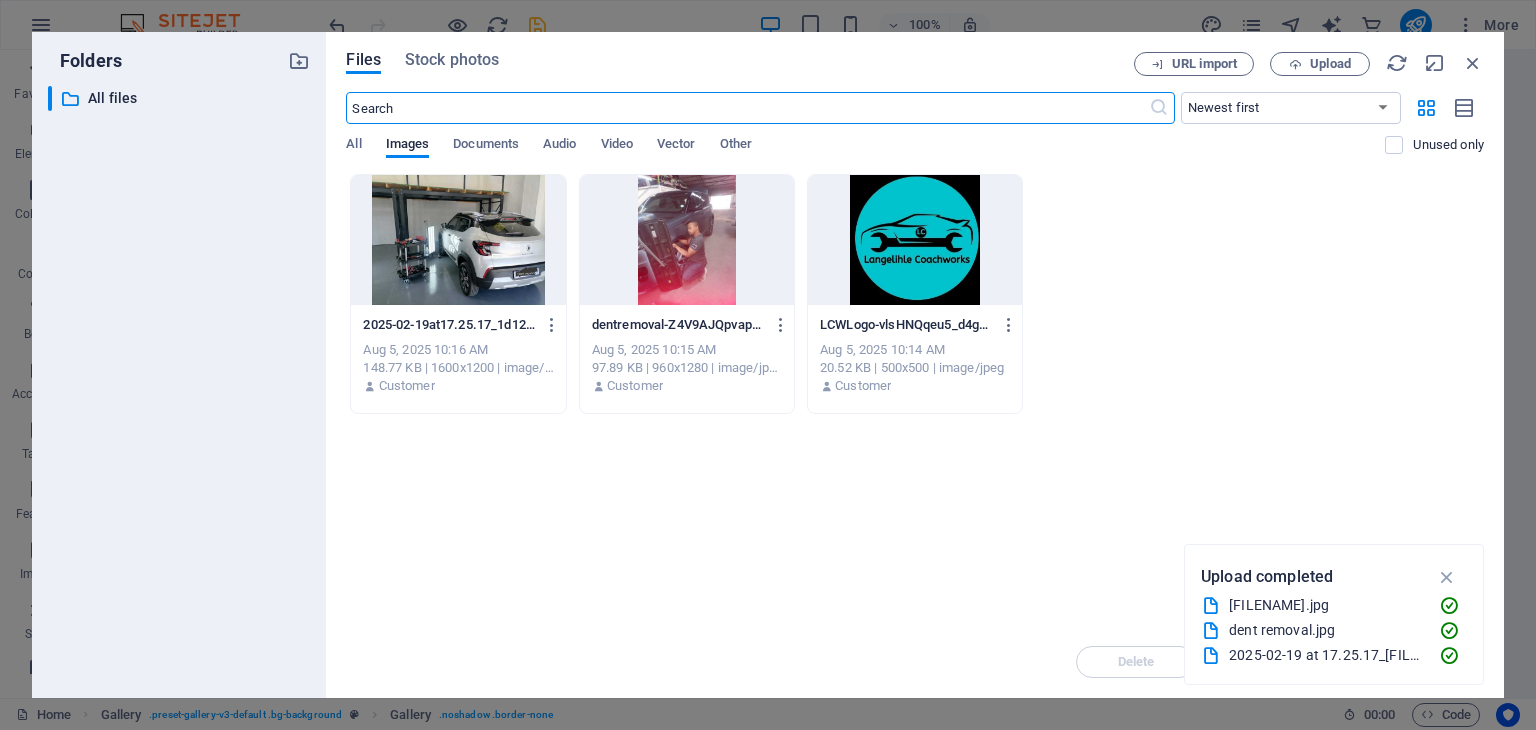 scroll, scrollTop: 1732, scrollLeft: 0, axis: vertical 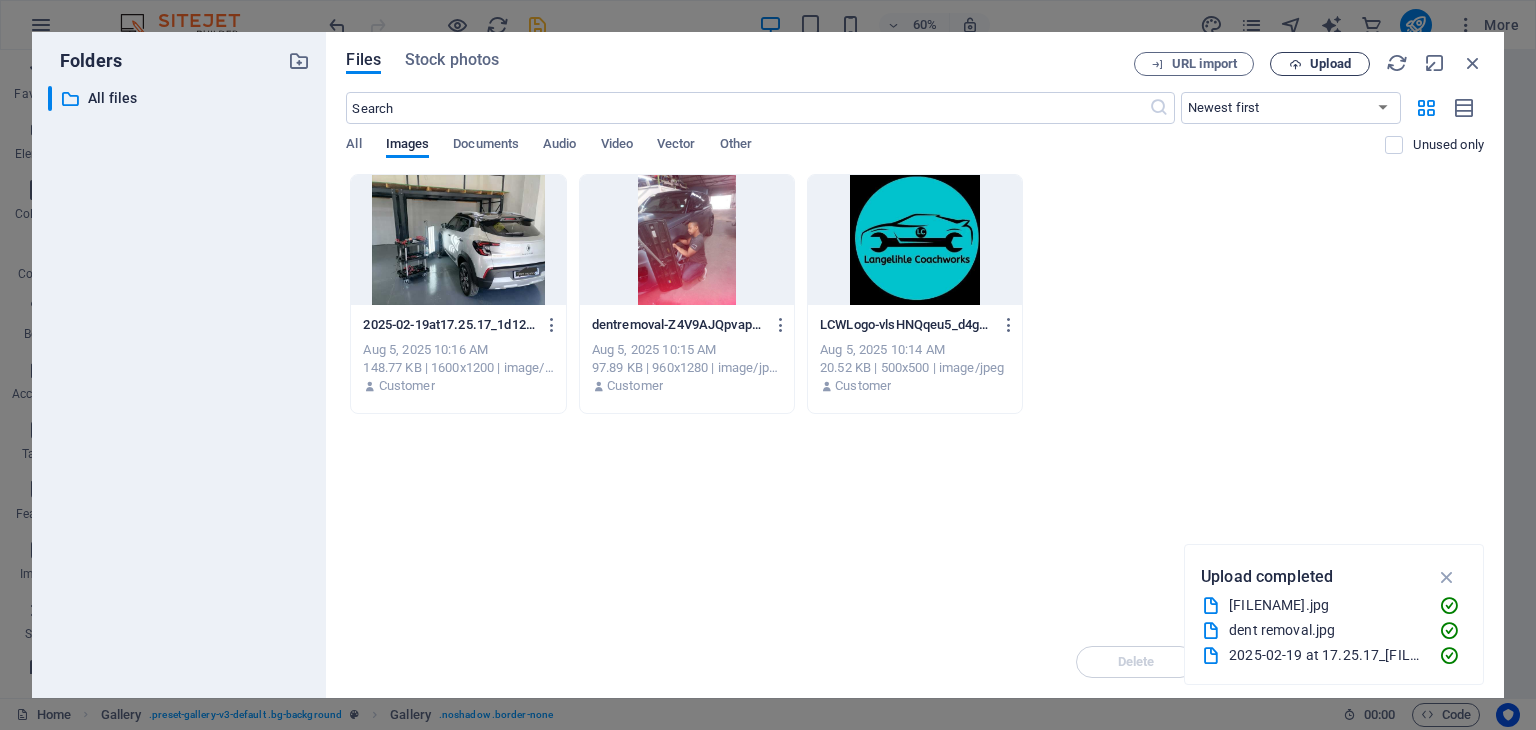 click on "Upload" at bounding box center [1330, 64] 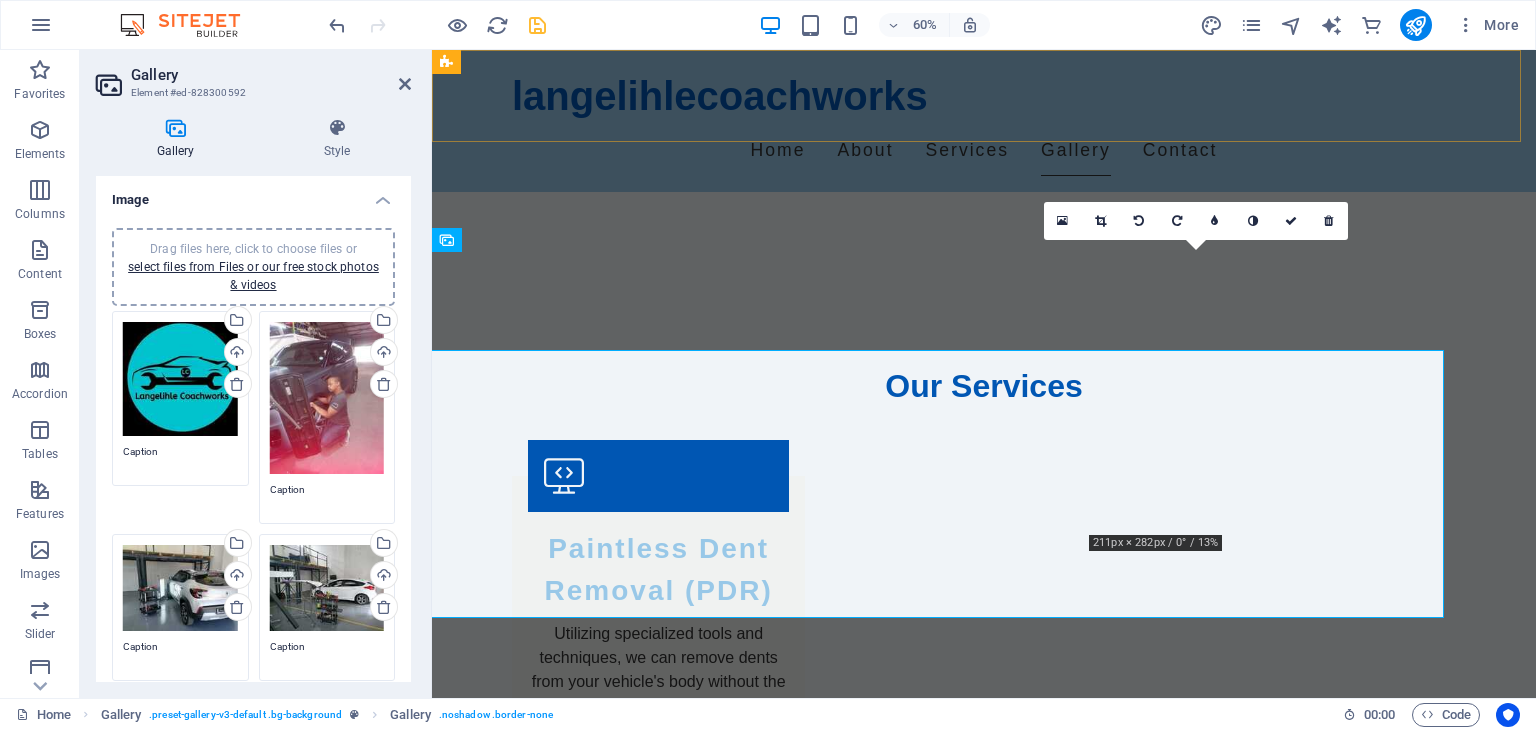scroll, scrollTop: 1631, scrollLeft: 0, axis: vertical 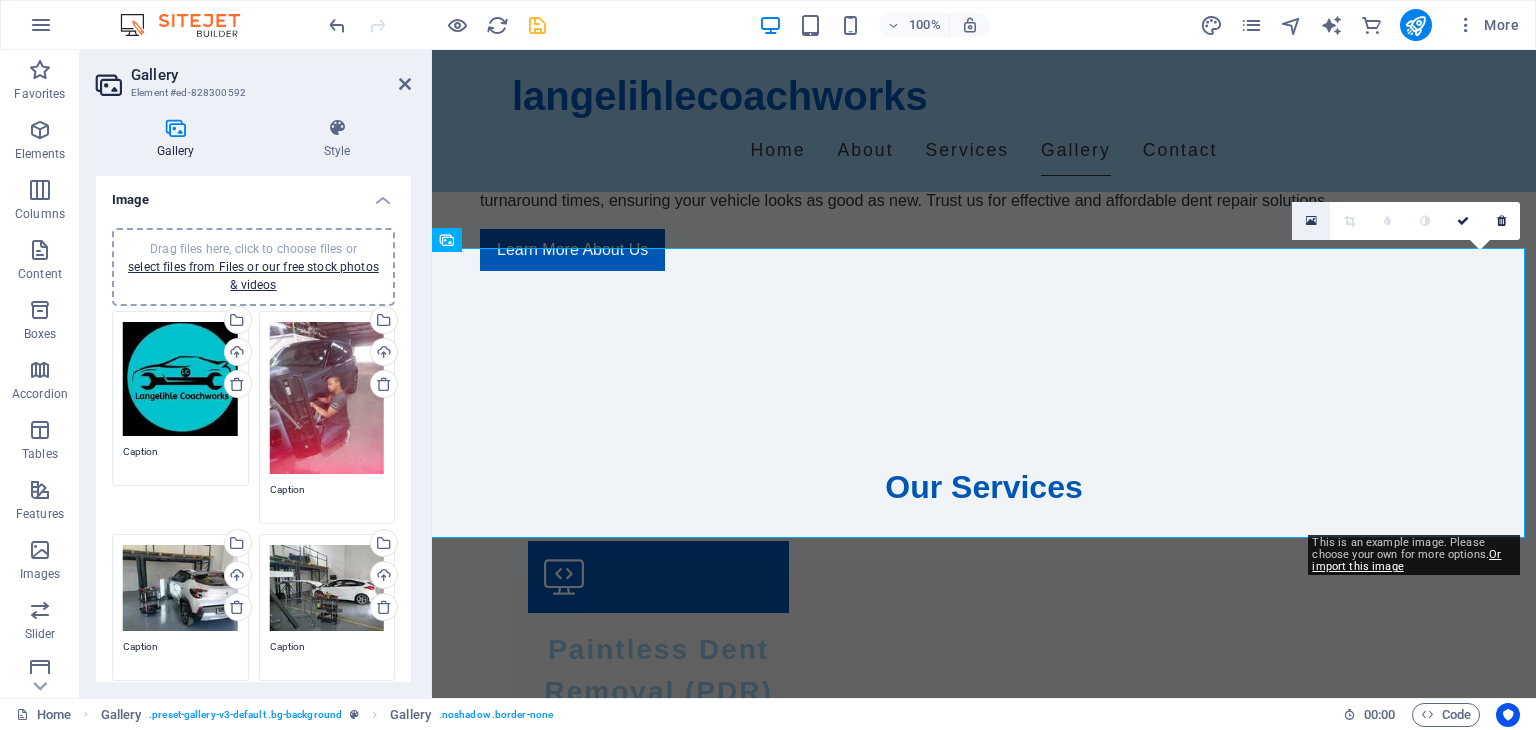 click at bounding box center (1311, 221) 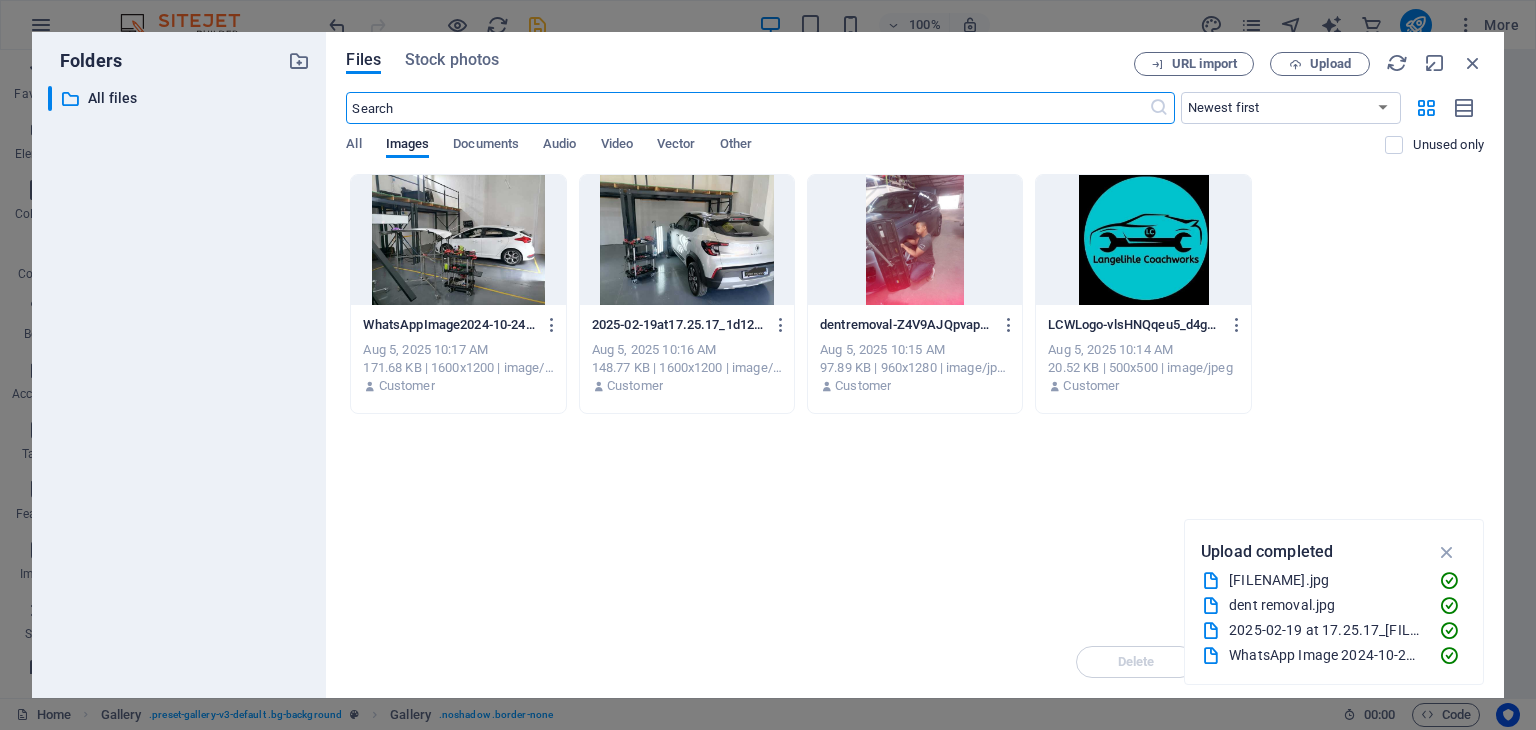 scroll, scrollTop: 1732, scrollLeft: 0, axis: vertical 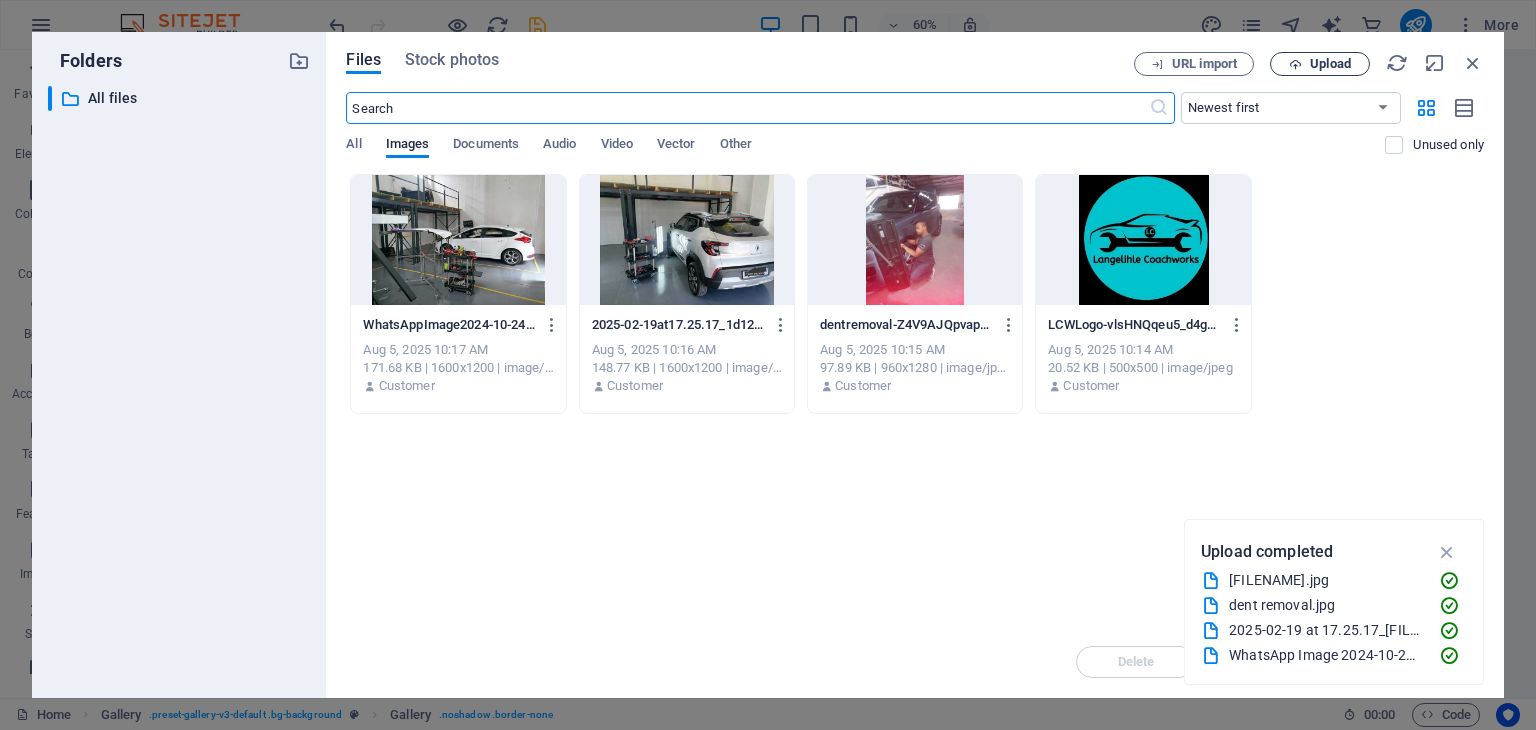 click on "Upload" at bounding box center [1320, 64] 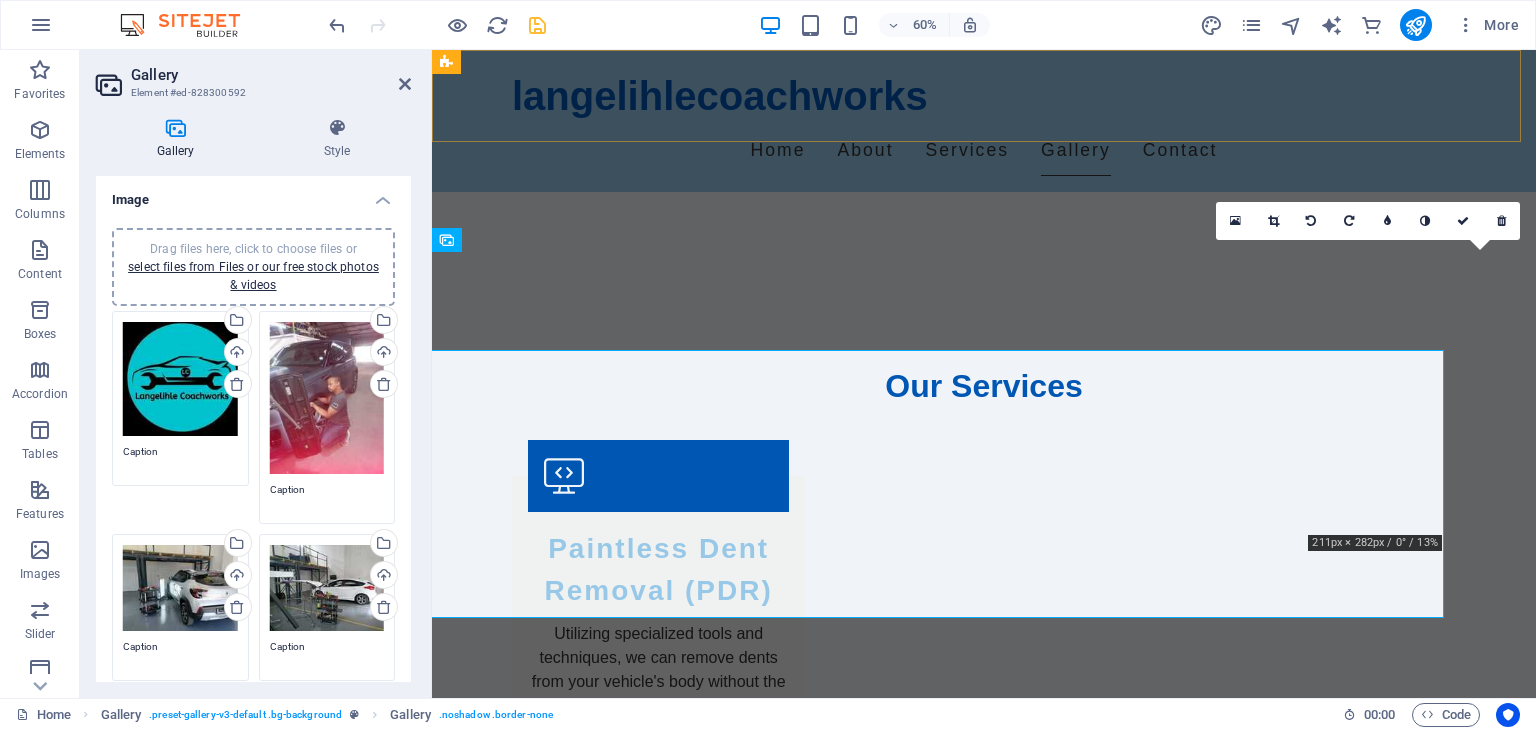scroll, scrollTop: 1631, scrollLeft: 0, axis: vertical 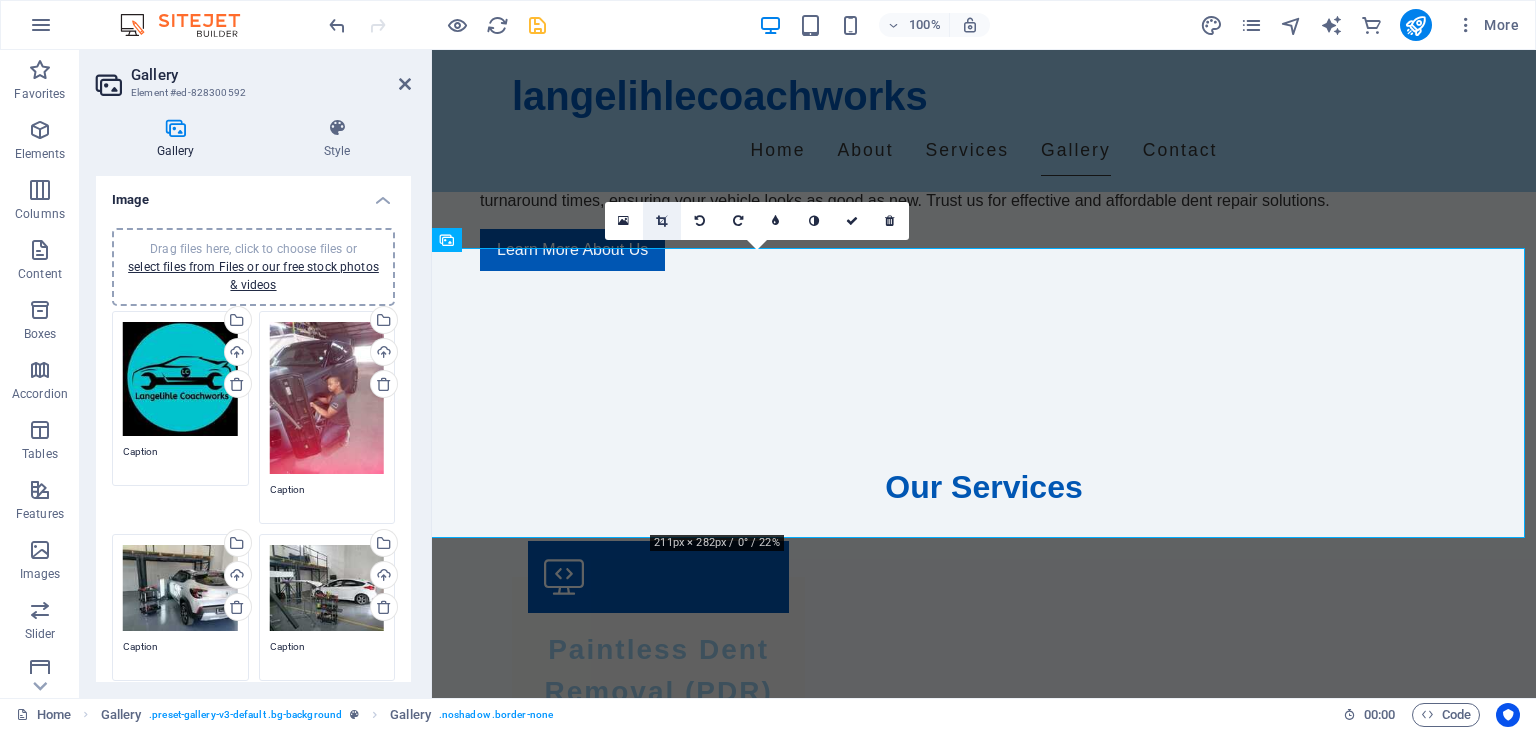 click at bounding box center [661, 221] 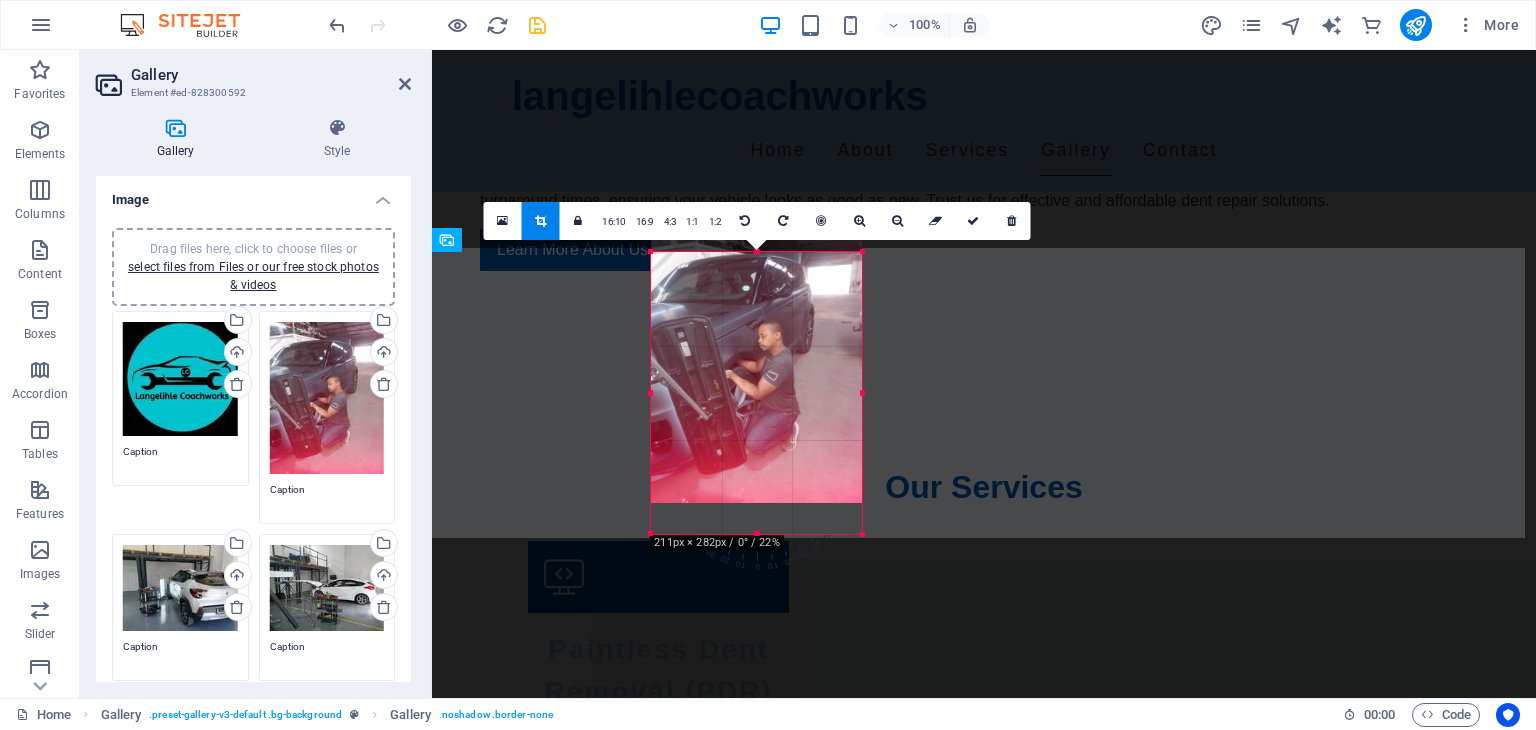 drag, startPoint x: 757, startPoint y: 530, endPoint x: 756, endPoint y: 499, distance: 31.016125 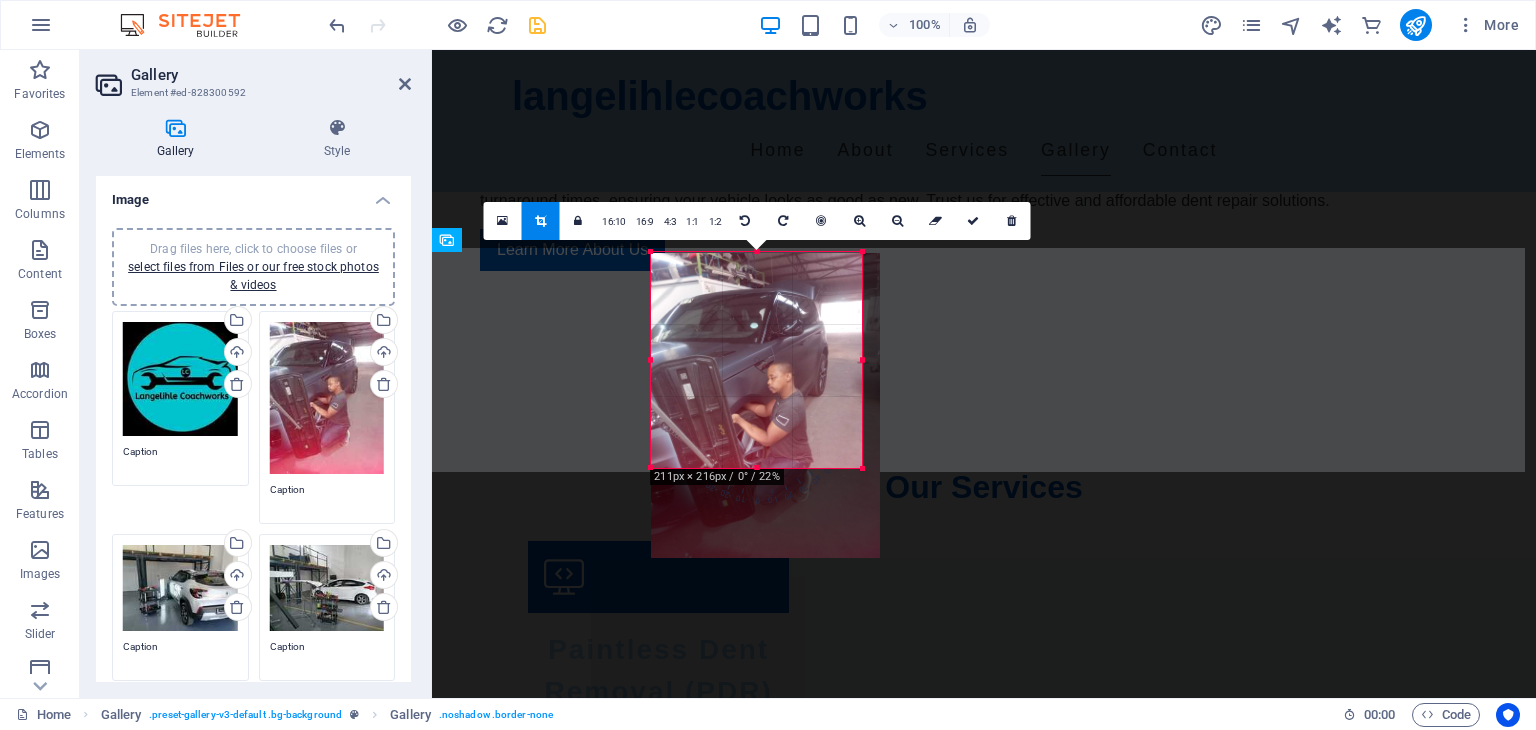 drag, startPoint x: 856, startPoint y: 534, endPoint x: 840, endPoint y: 468, distance: 67.911705 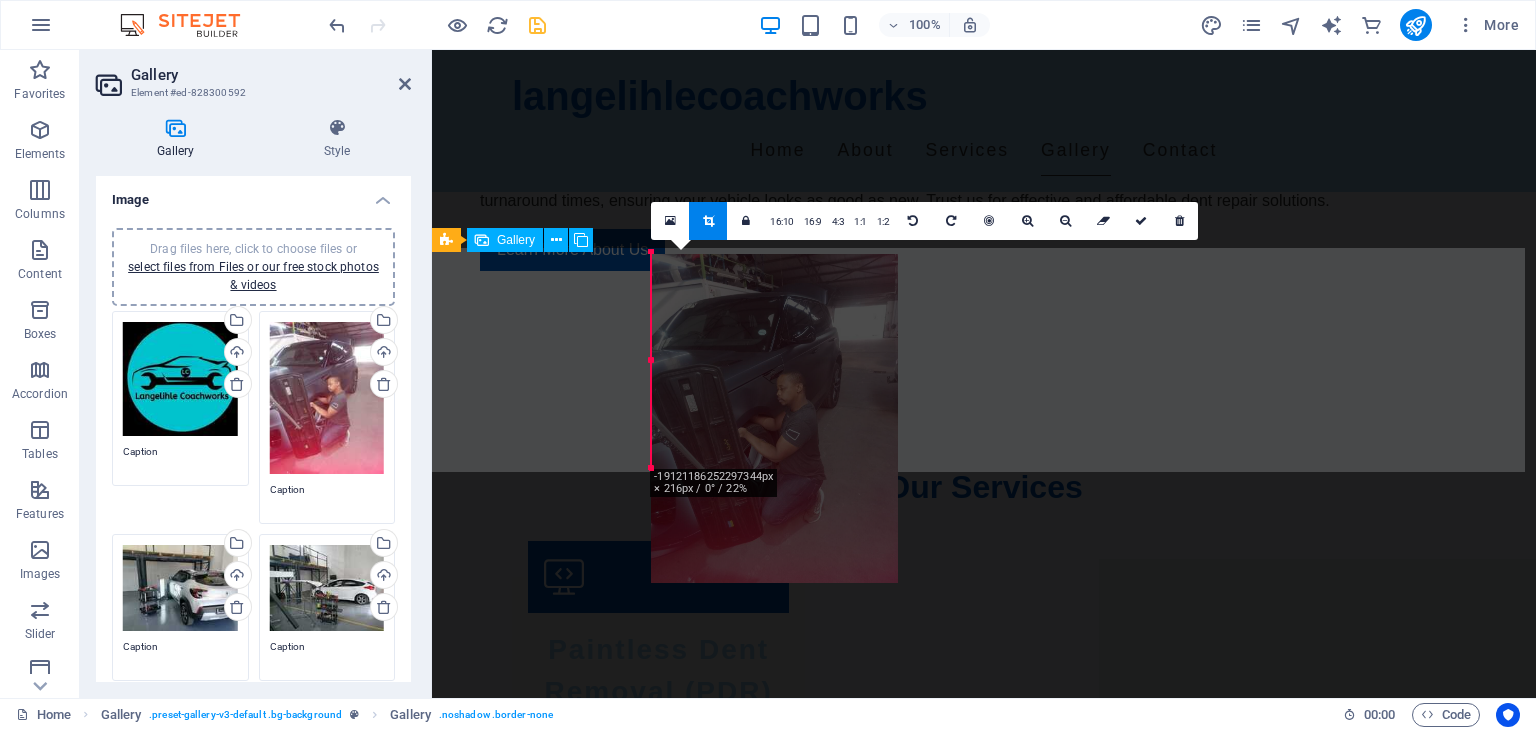 click at bounding box center [984, 2549] 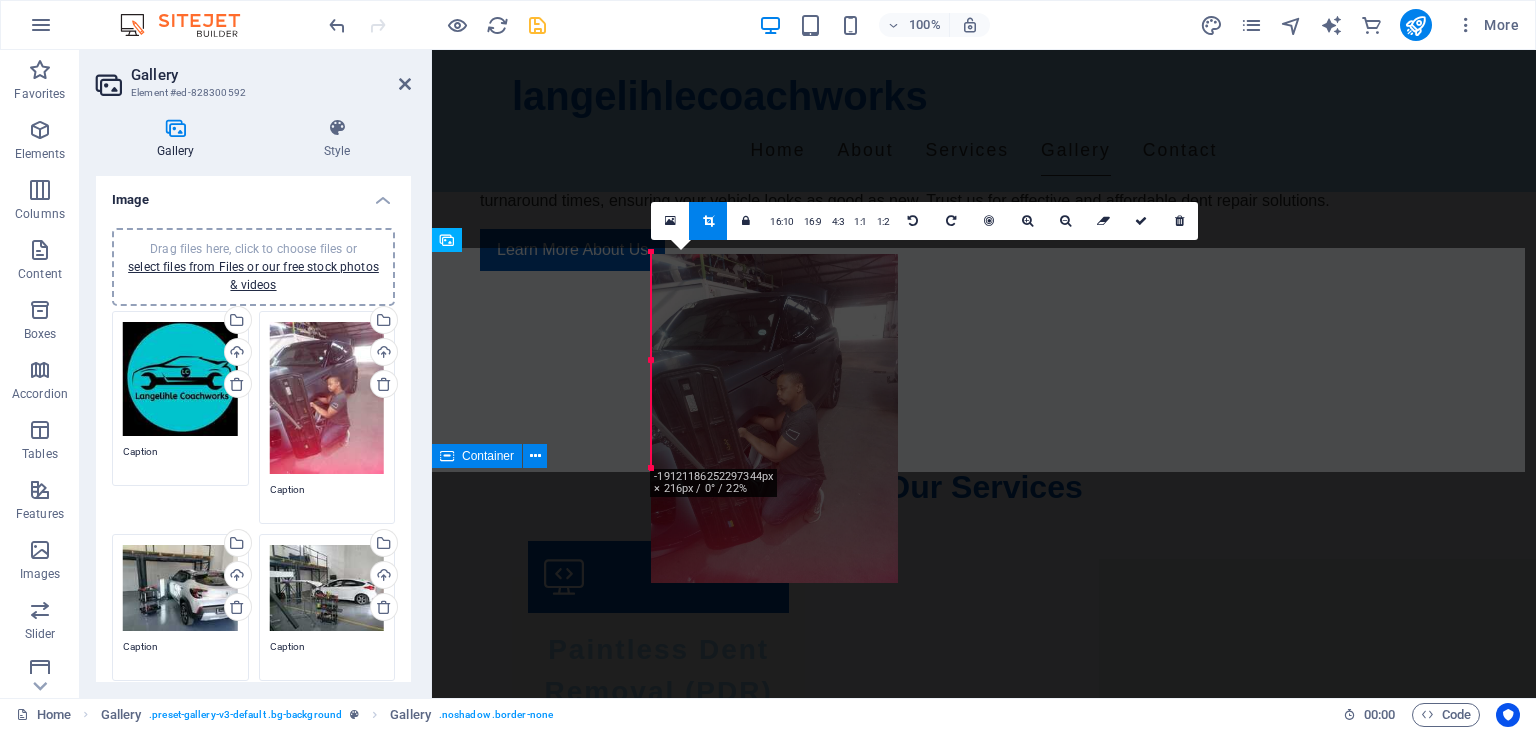 click on "Contact Us for Appointment   I have read and understand the privacy policy. Unreadable? Load new Book Now" at bounding box center [984, 3030] 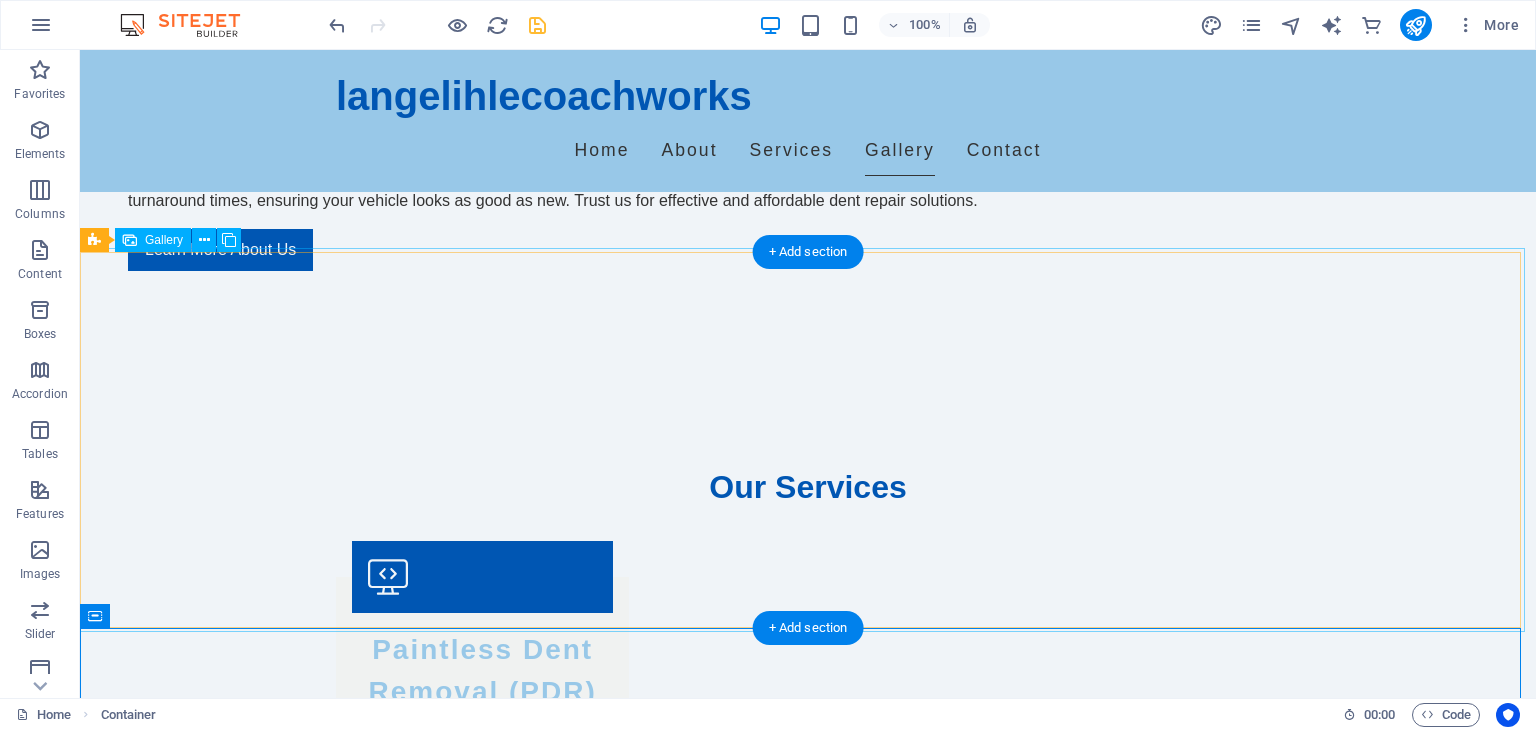 click at bounding box center (515, 2631) 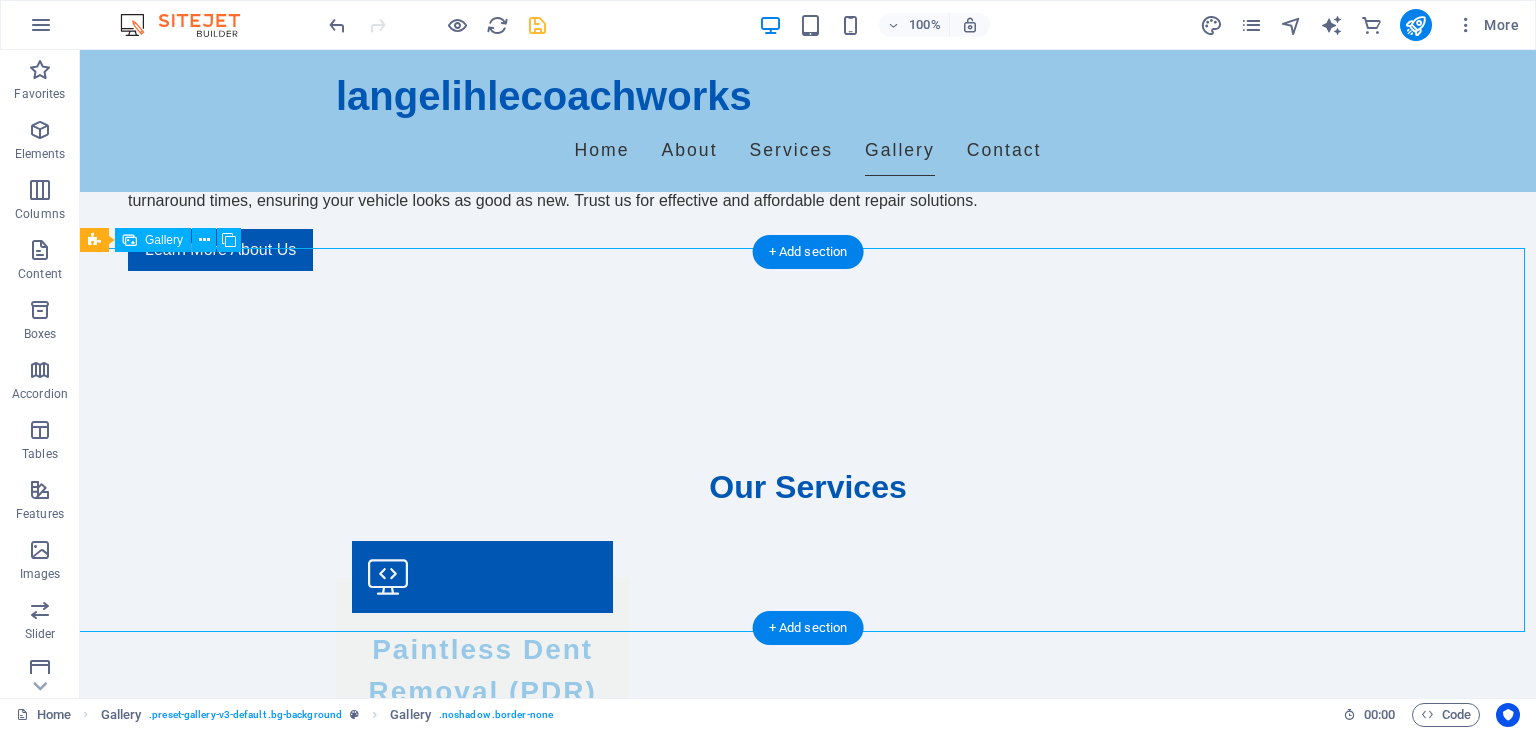 click at bounding box center [515, 2631] 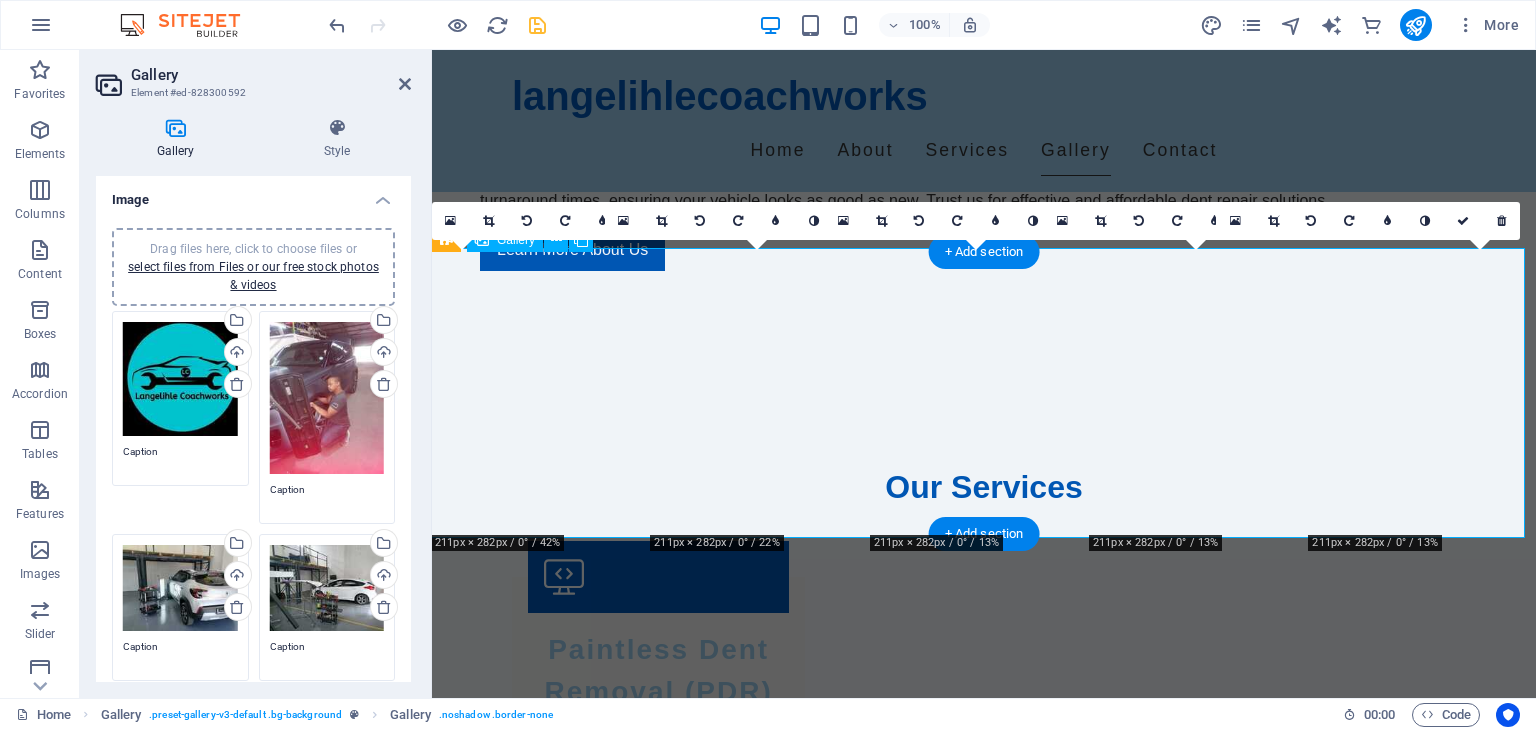 click at bounding box center [539, 2584] 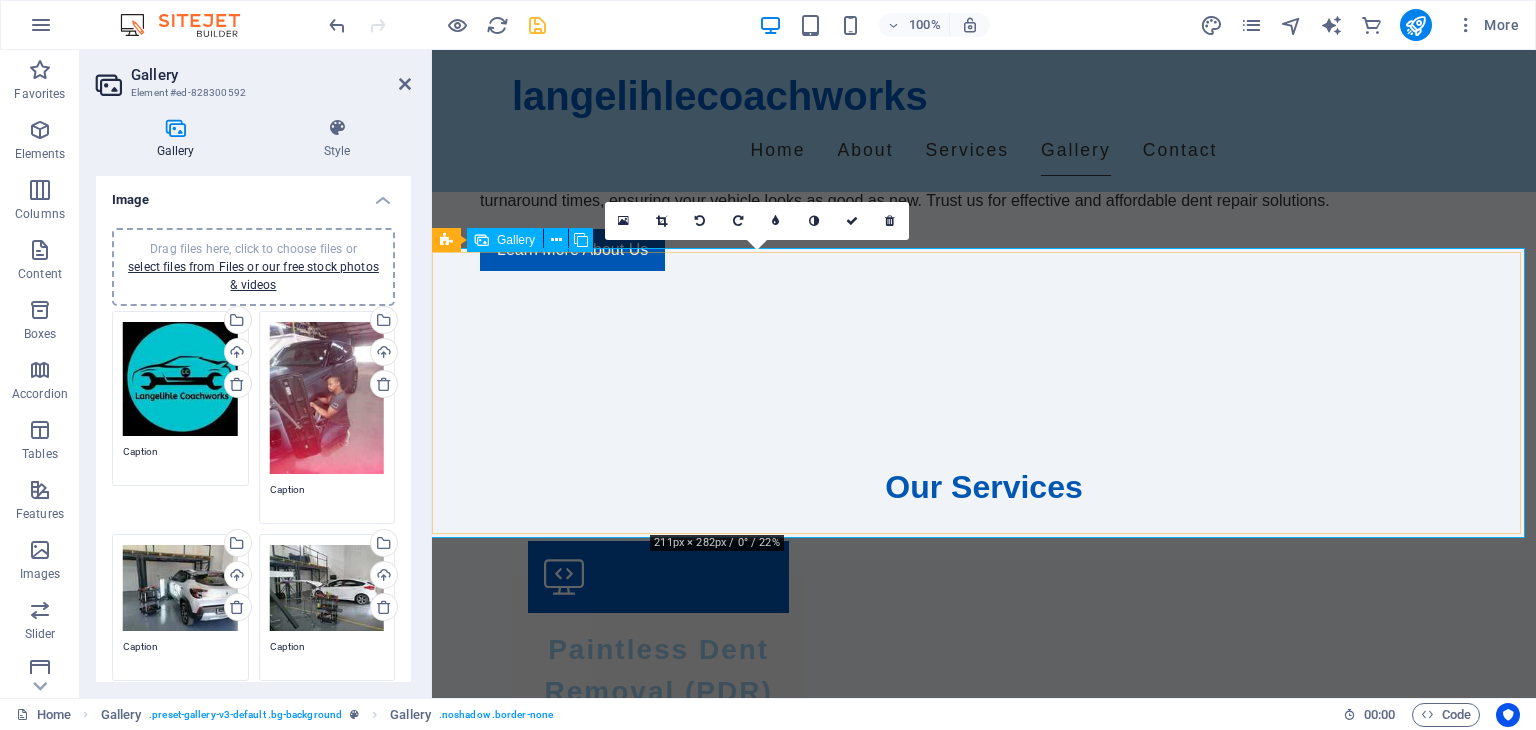 click at bounding box center (761, 2584) 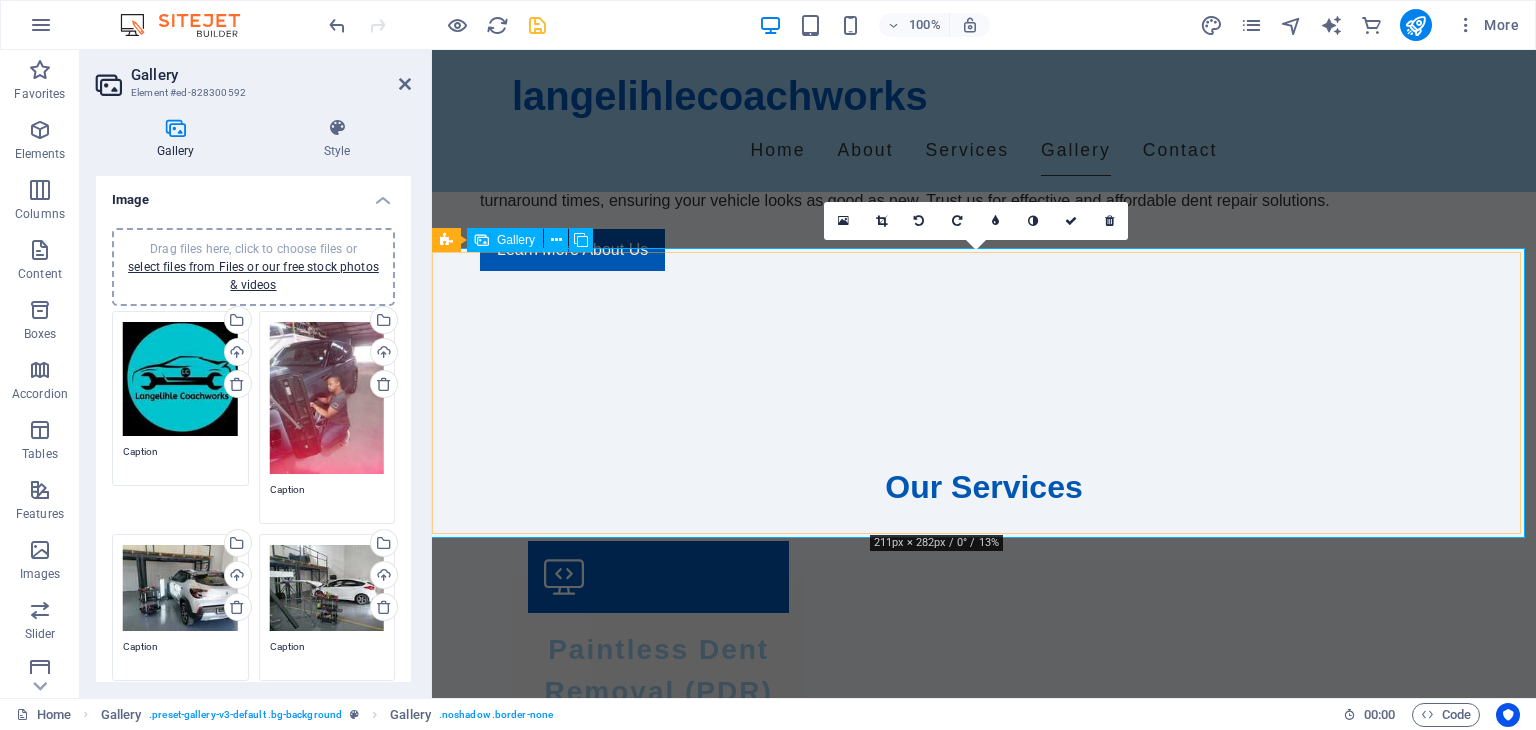 click at bounding box center [984, 2584] 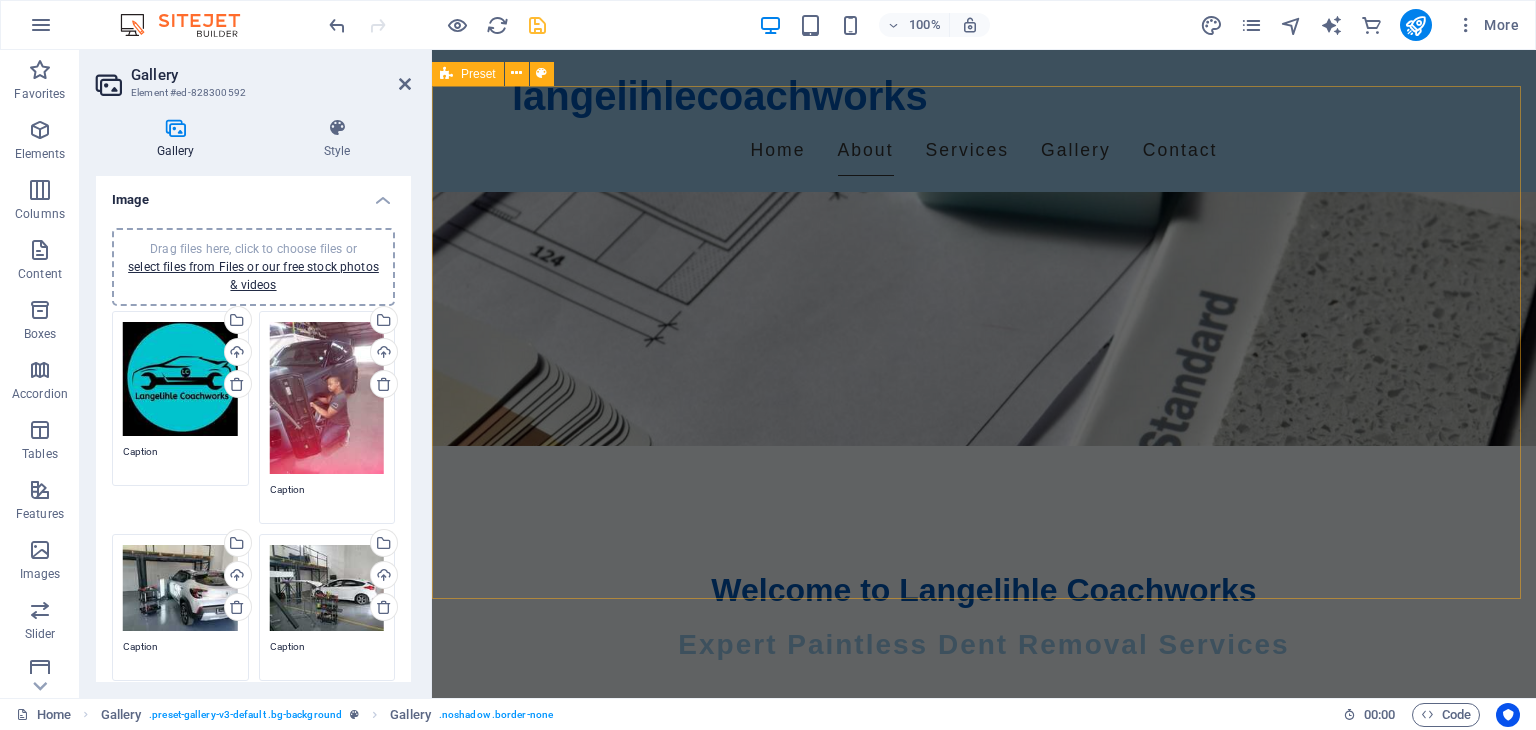 scroll, scrollTop: 0, scrollLeft: 0, axis: both 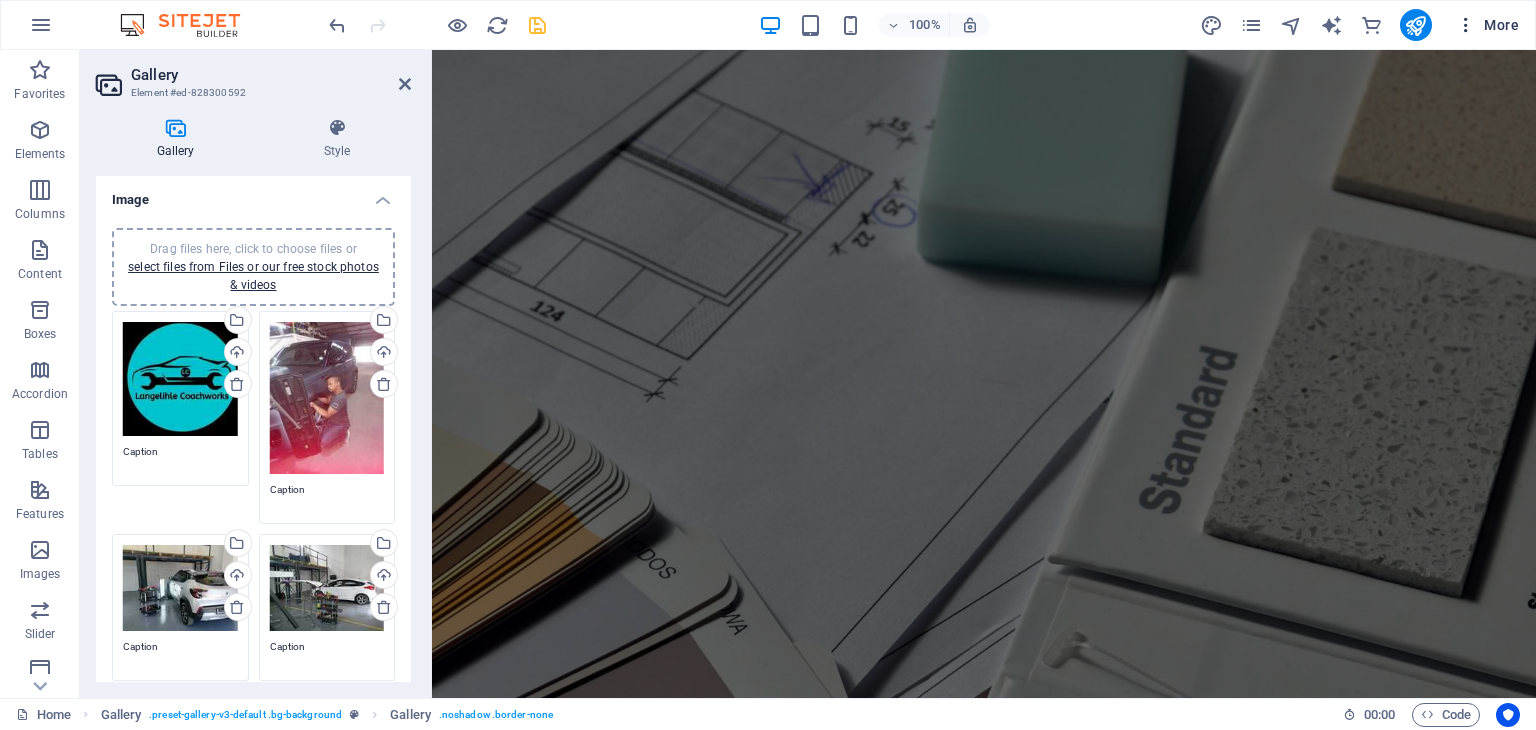 click on "More" at bounding box center (1487, 25) 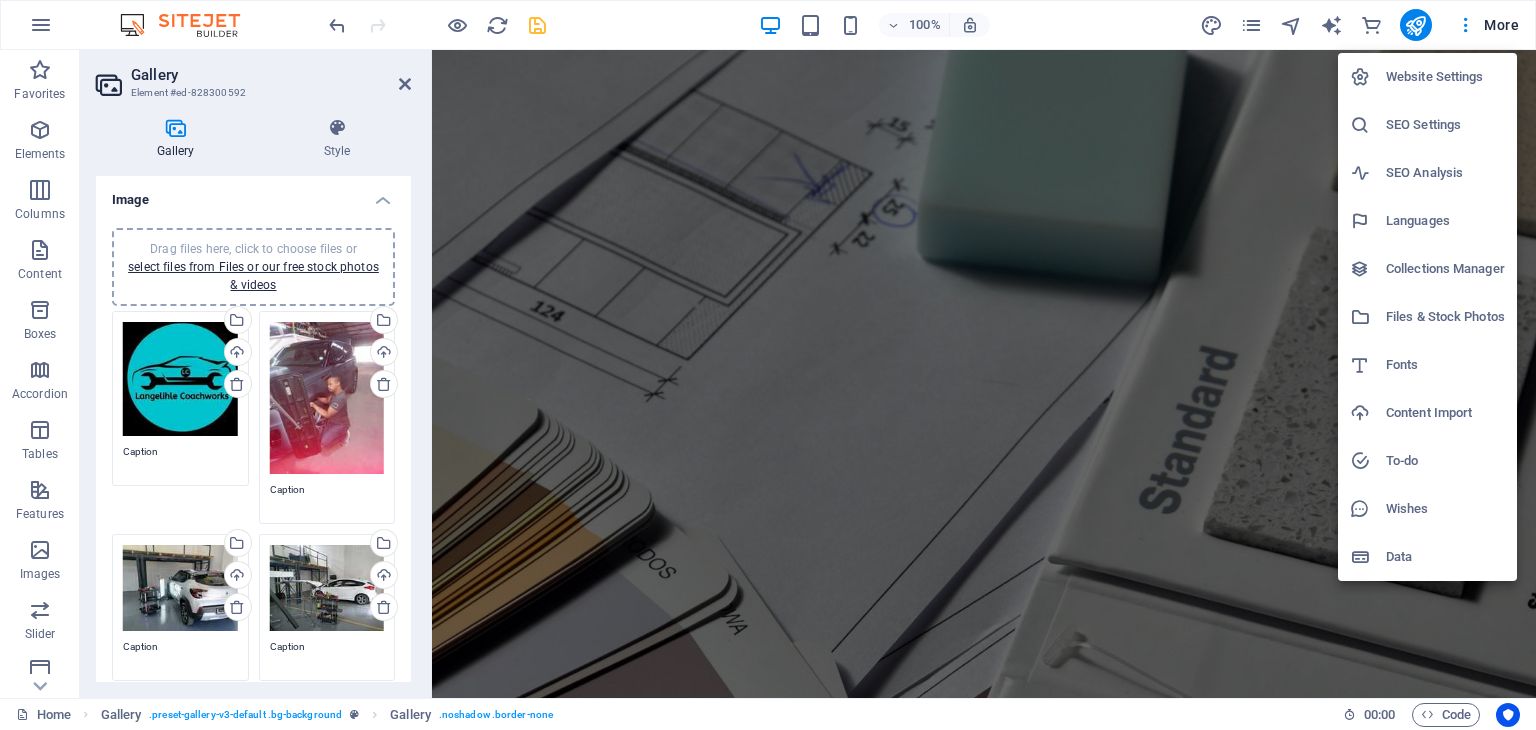 click at bounding box center [768, 365] 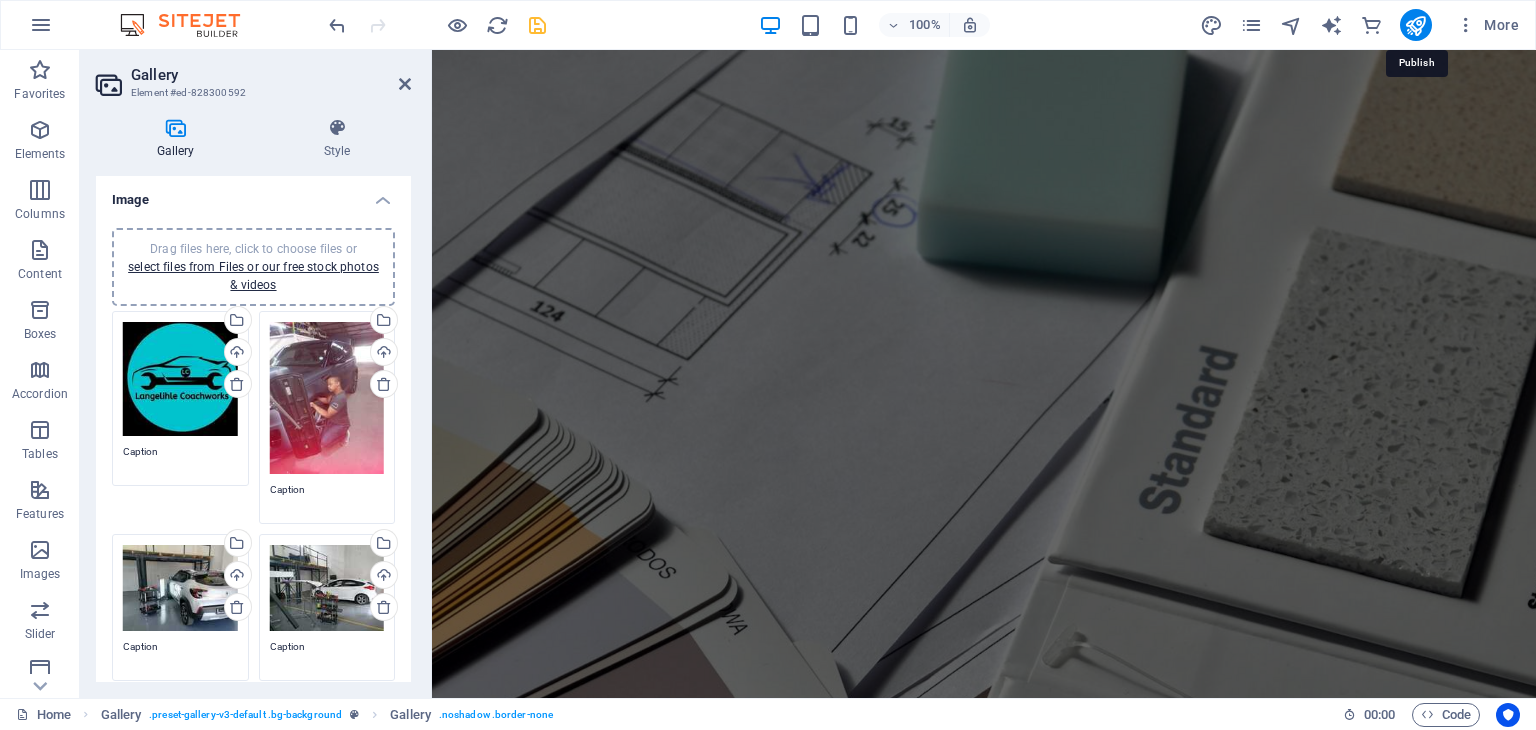 click at bounding box center [1415, 25] 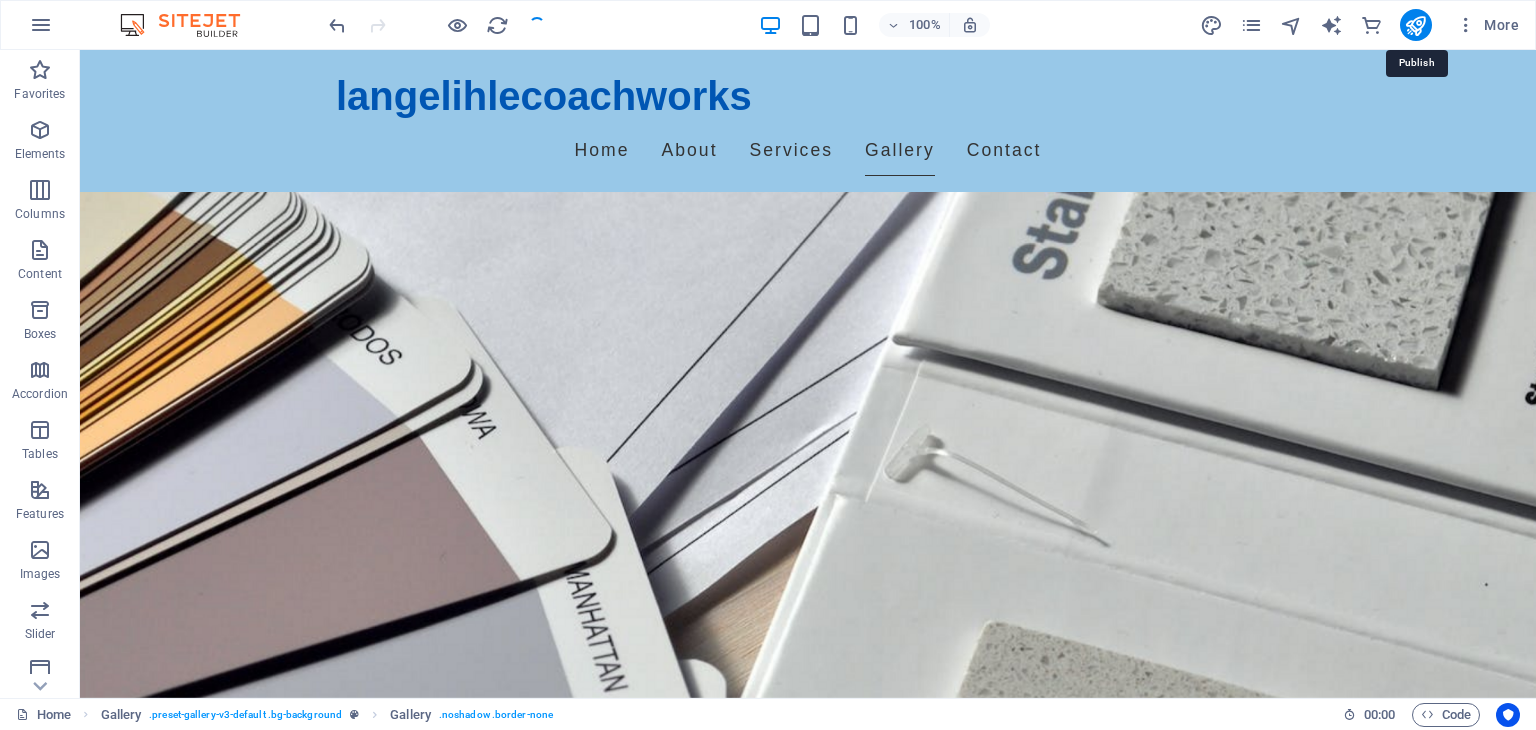 scroll, scrollTop: 1697, scrollLeft: 0, axis: vertical 